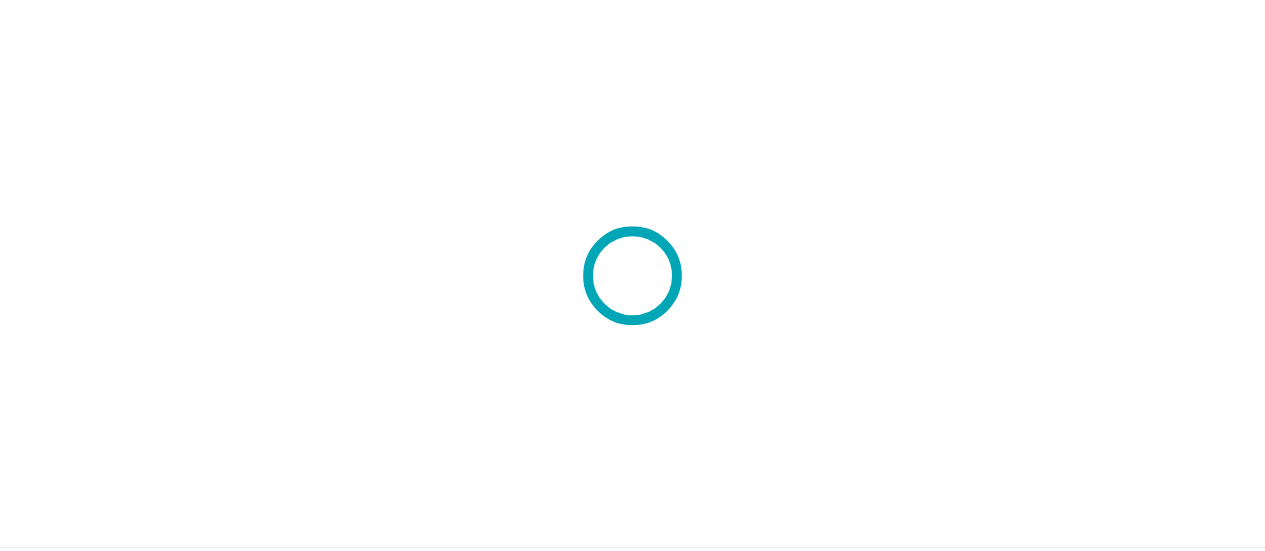 scroll, scrollTop: 0, scrollLeft: 0, axis: both 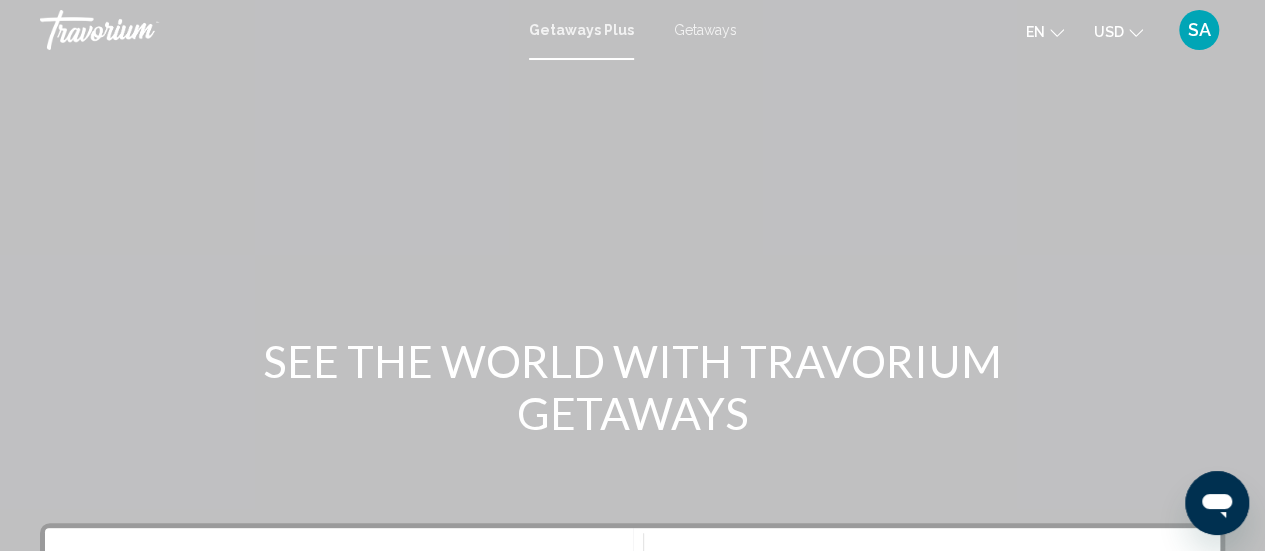click on "Getaways" at bounding box center (705, 30) 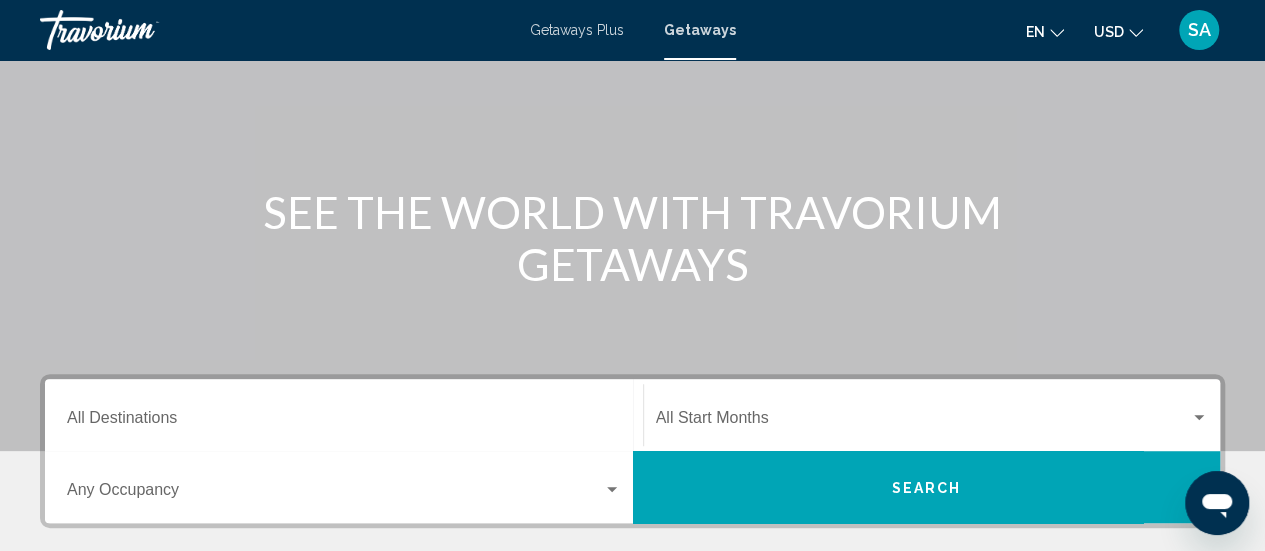 scroll, scrollTop: 160, scrollLeft: 0, axis: vertical 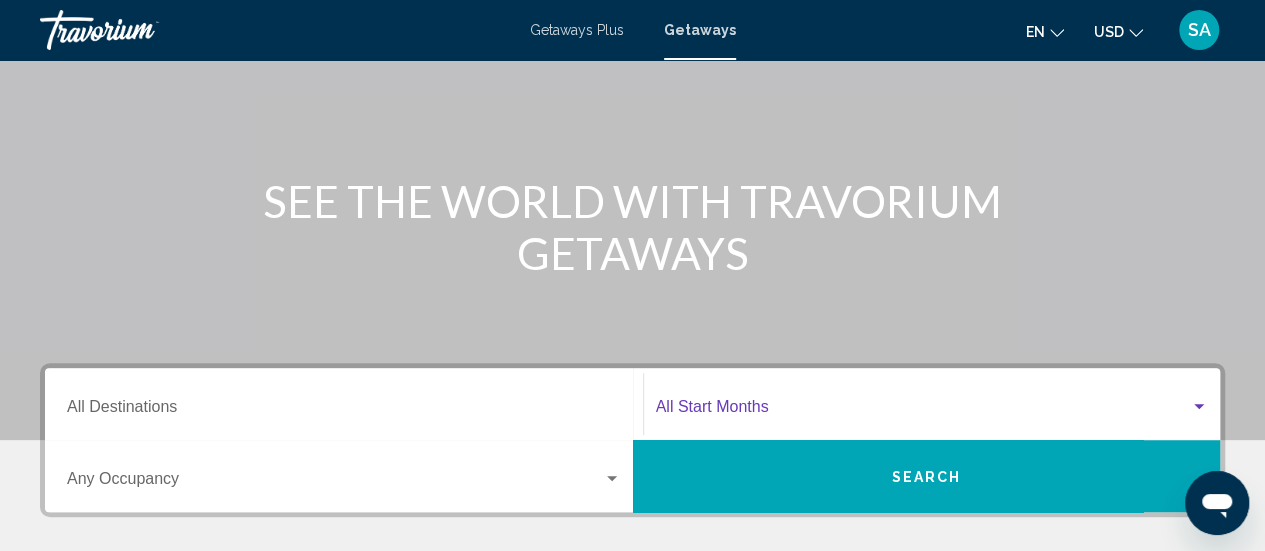 click at bounding box center (923, 411) 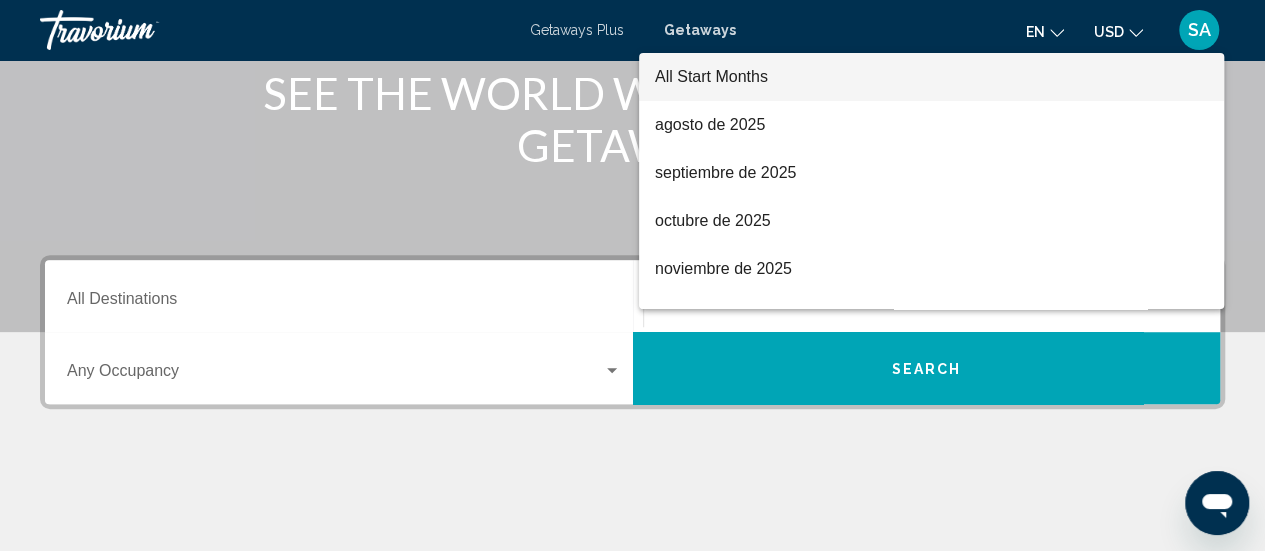 scroll, scrollTop: 267, scrollLeft: 0, axis: vertical 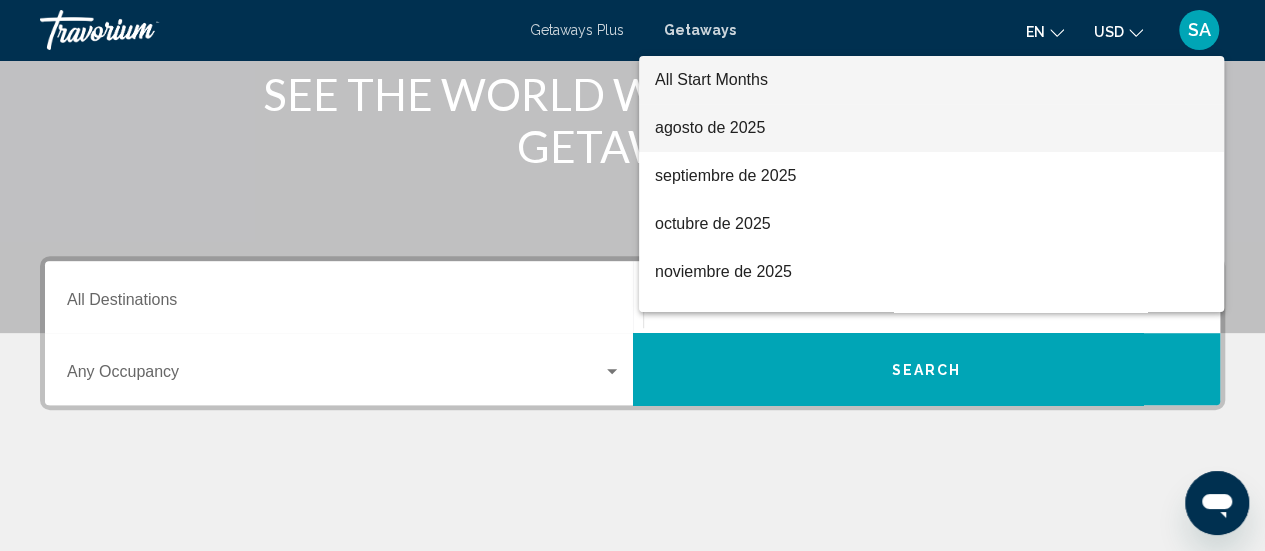 click on "agosto de 2025" at bounding box center (931, 128) 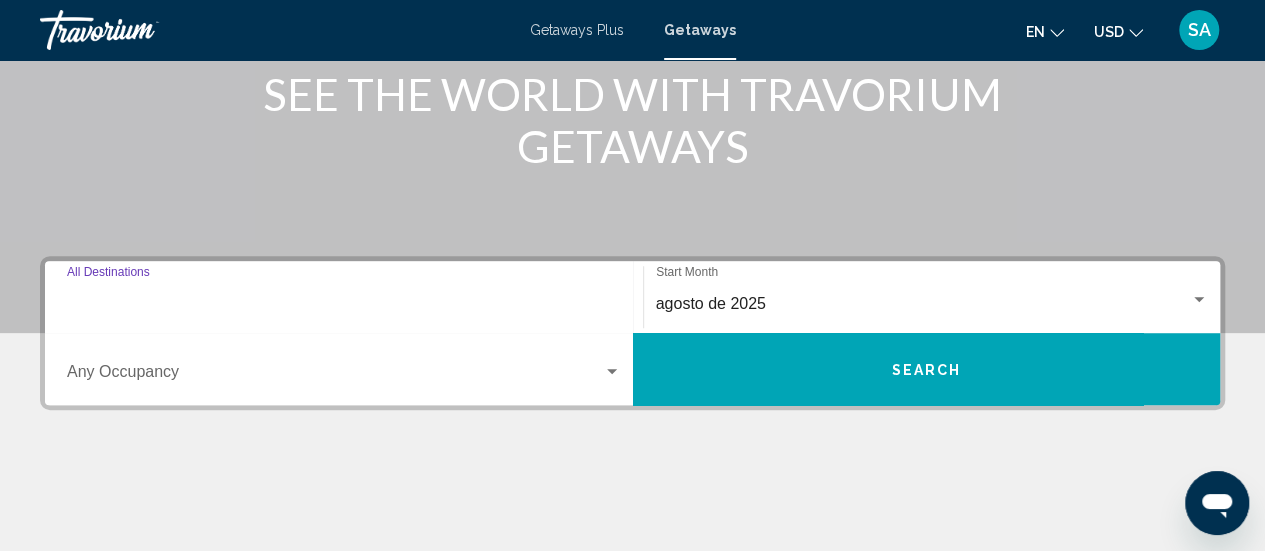 click on "Destination All Destinations" at bounding box center (344, 304) 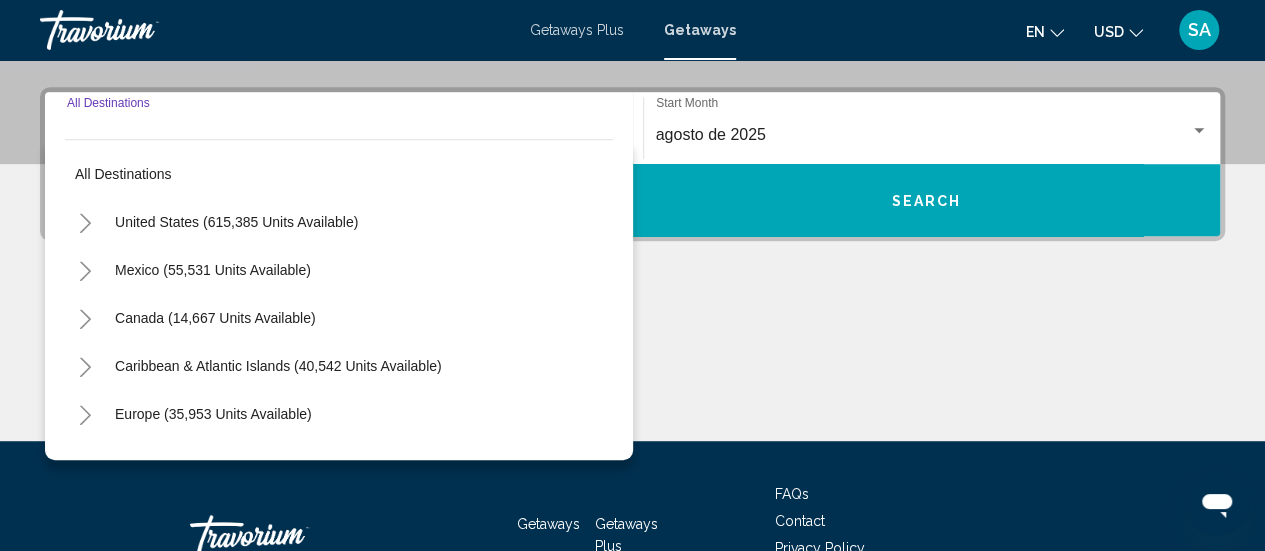 scroll, scrollTop: 458, scrollLeft: 0, axis: vertical 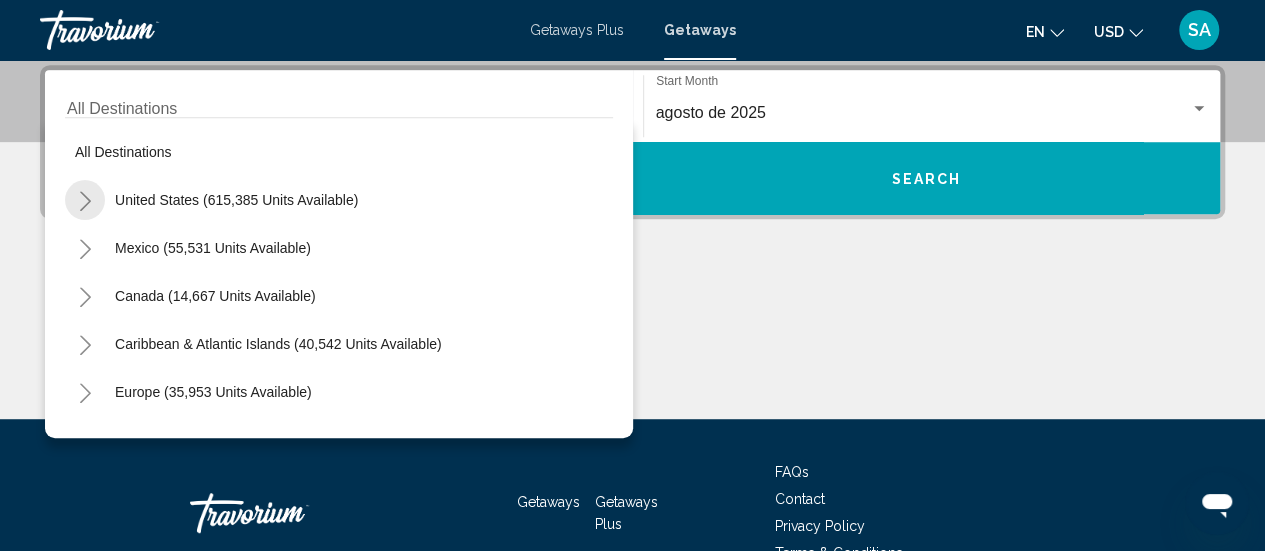 click 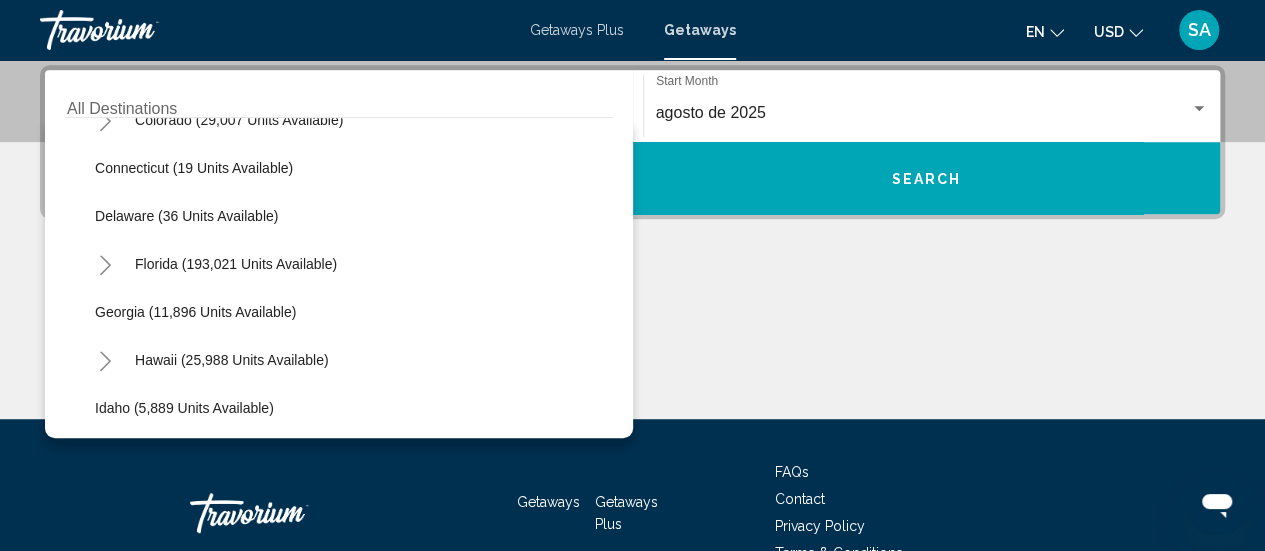 scroll, scrollTop: 280, scrollLeft: 0, axis: vertical 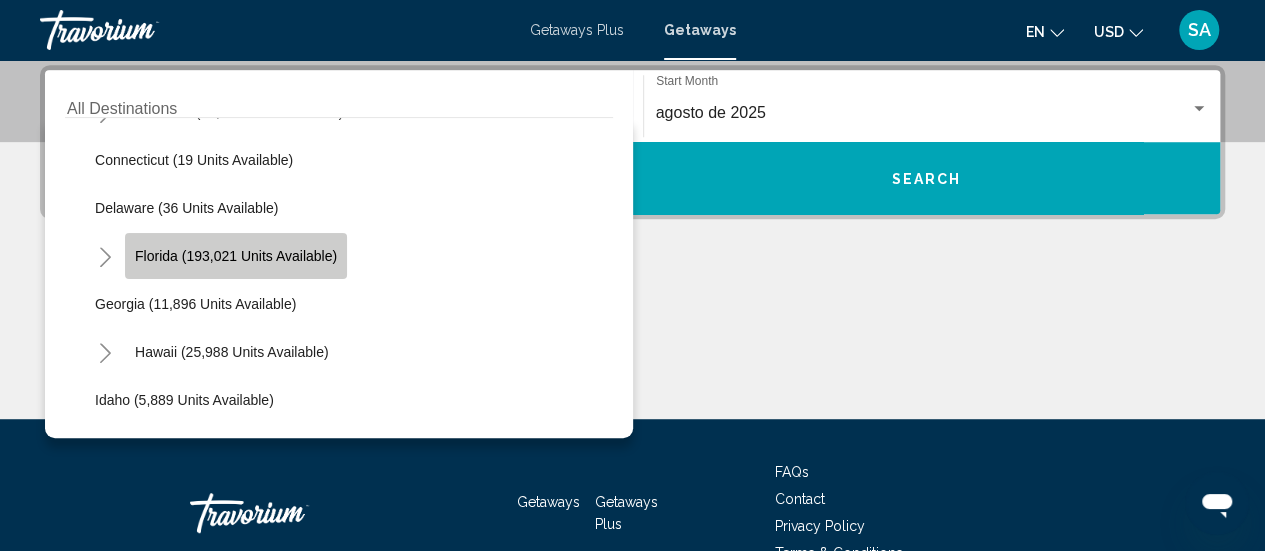 click on "Florida (193,021 units available)" 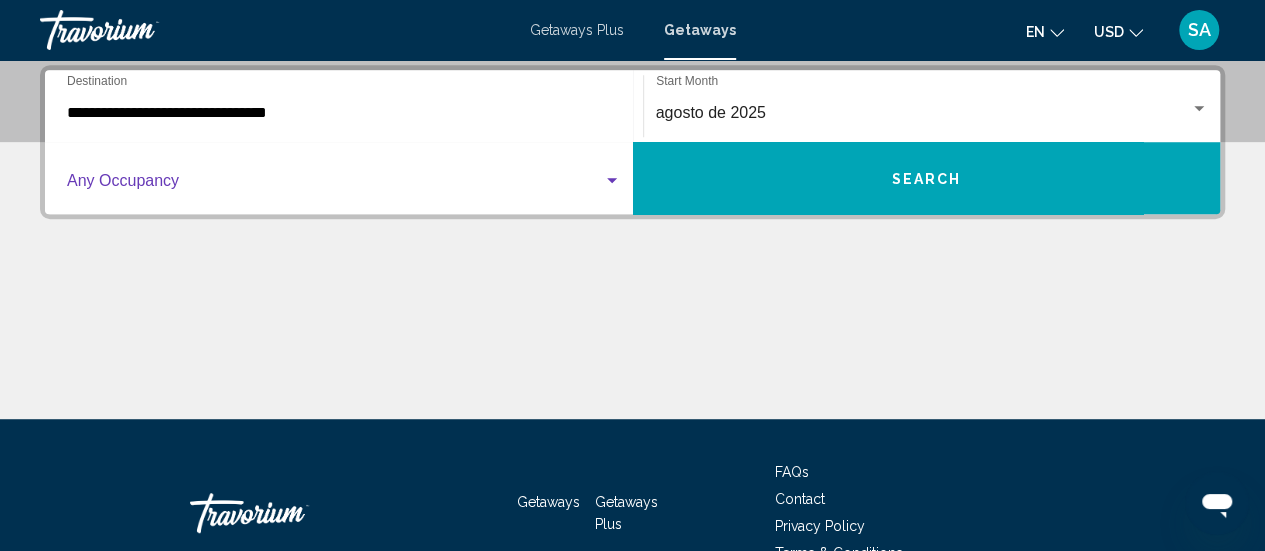 click at bounding box center (612, 180) 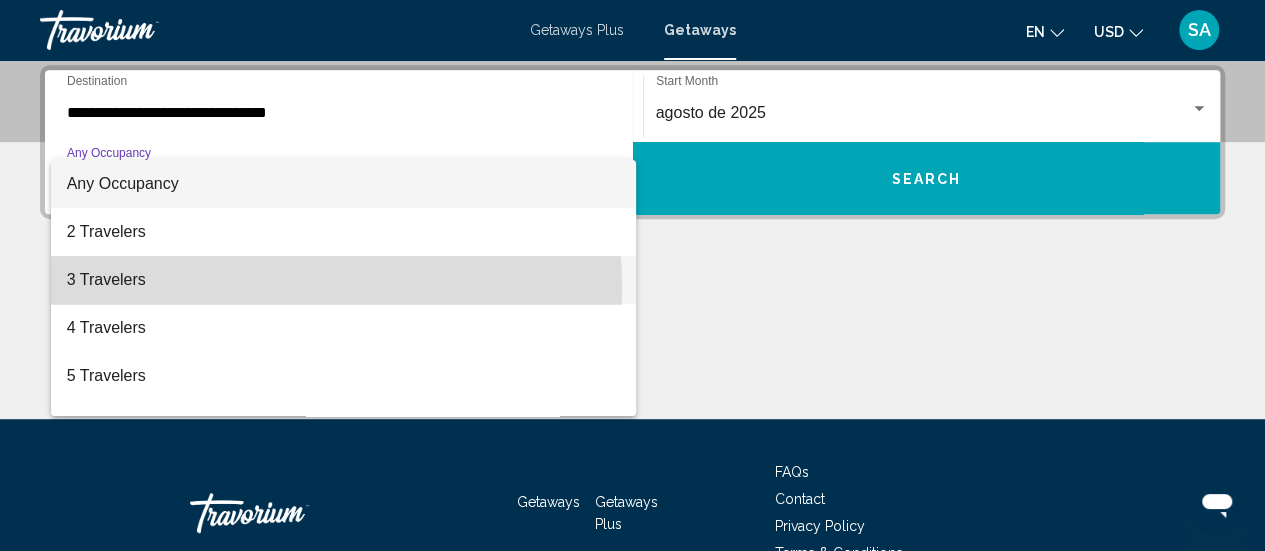 click on "3 Travelers" at bounding box center [344, 280] 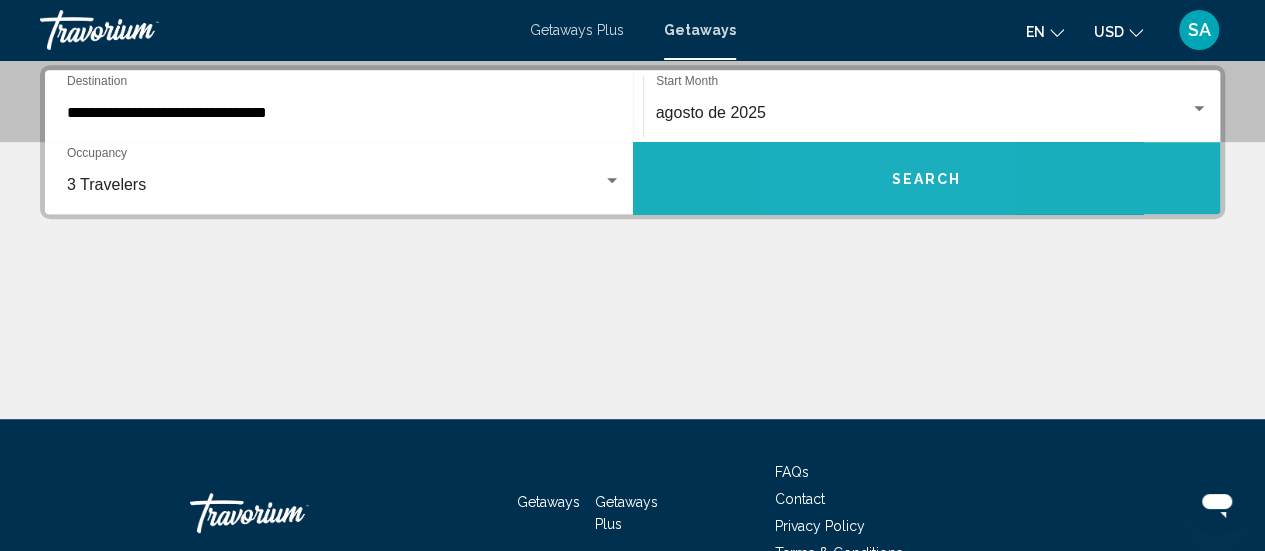 click on "Search" at bounding box center [927, 178] 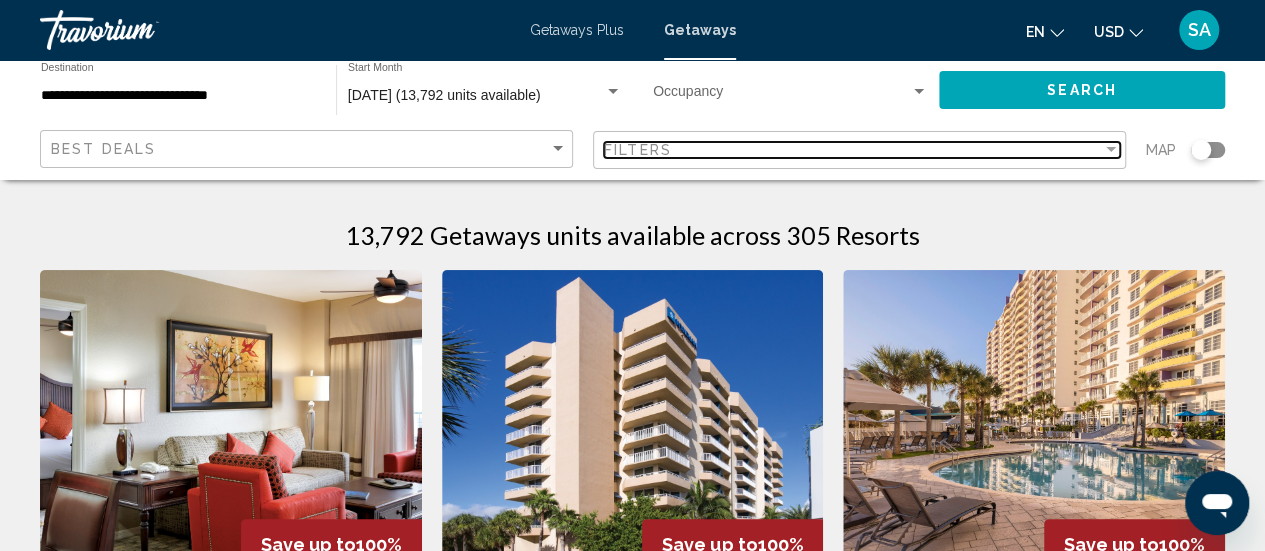 click on "Filters" at bounding box center (638, 150) 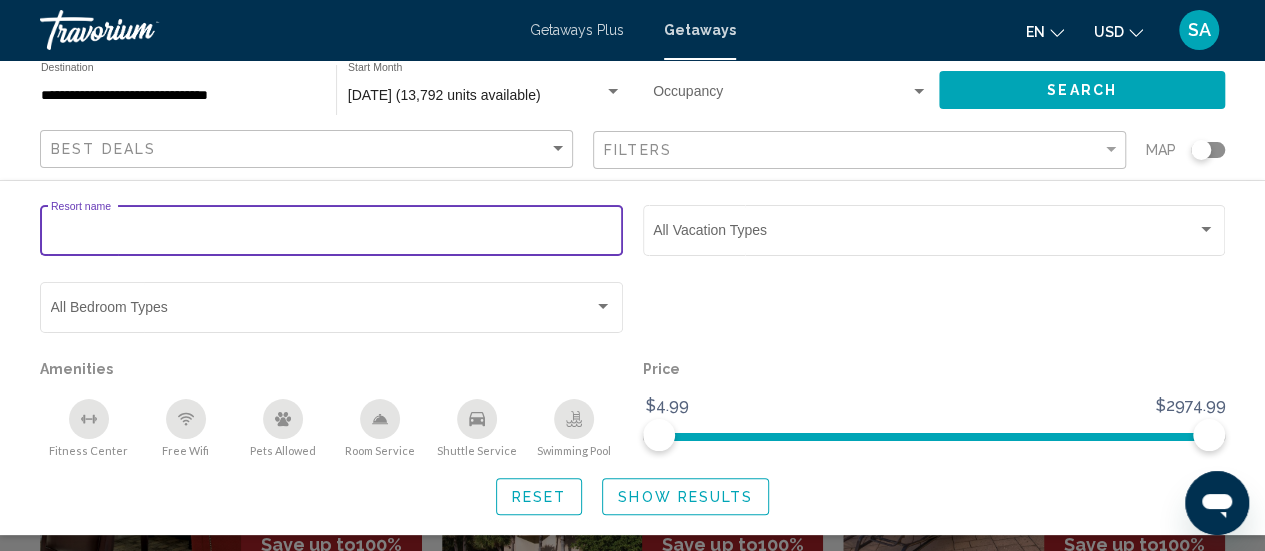 click on "Resort name" at bounding box center [332, 234] 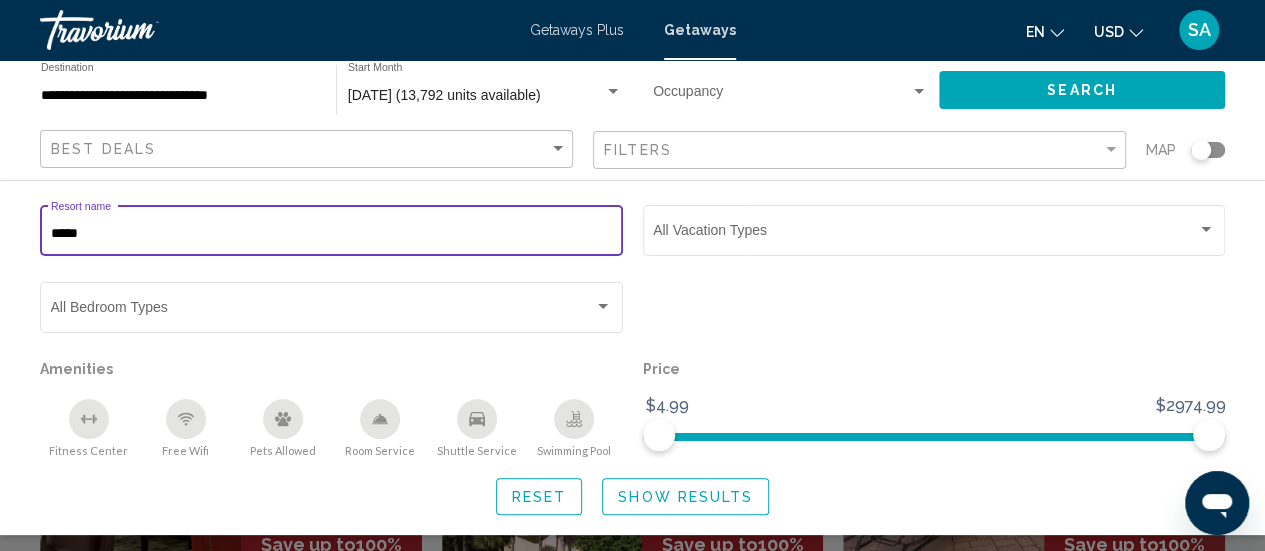 type on "*****" 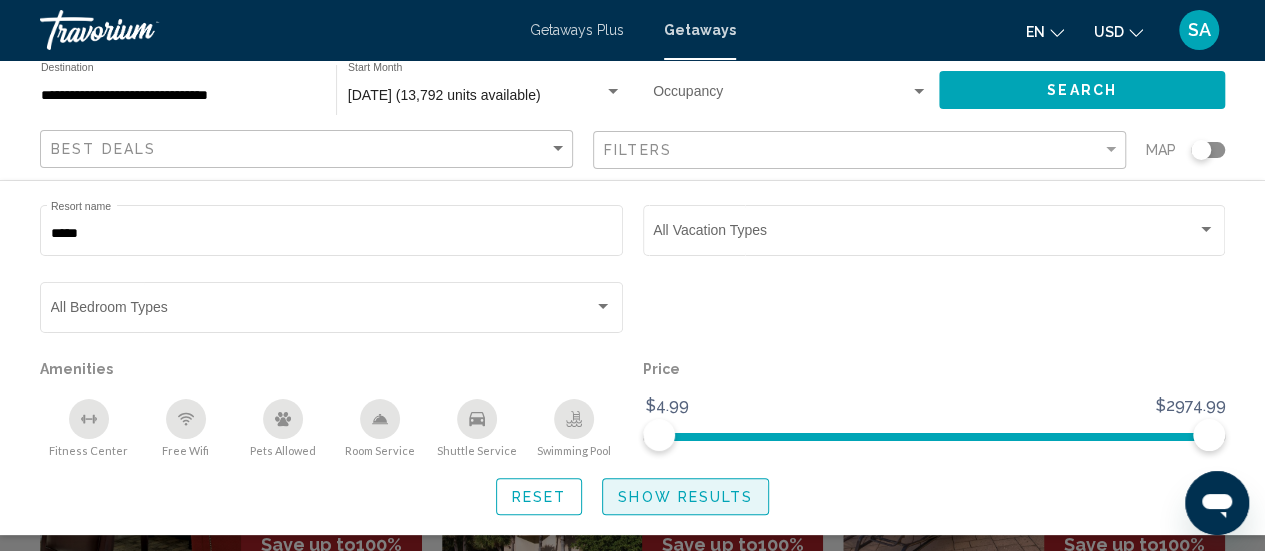 click on "Show Results" 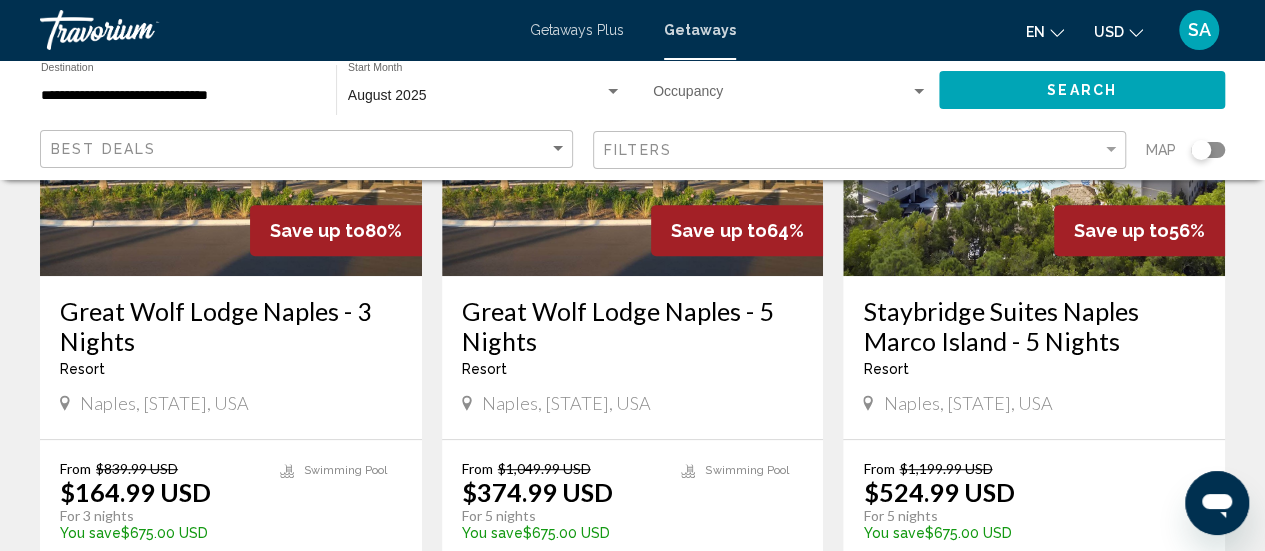 scroll, scrollTop: 315, scrollLeft: 0, axis: vertical 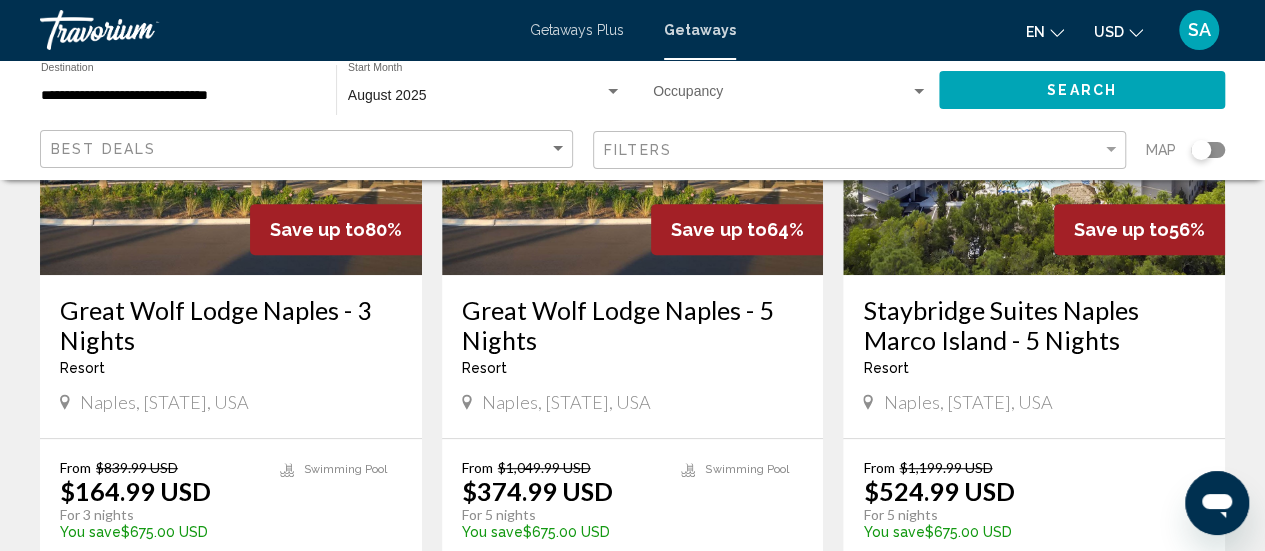 click on "Great Wolf Lodge Naples - 5 Nights" at bounding box center [633, 325] 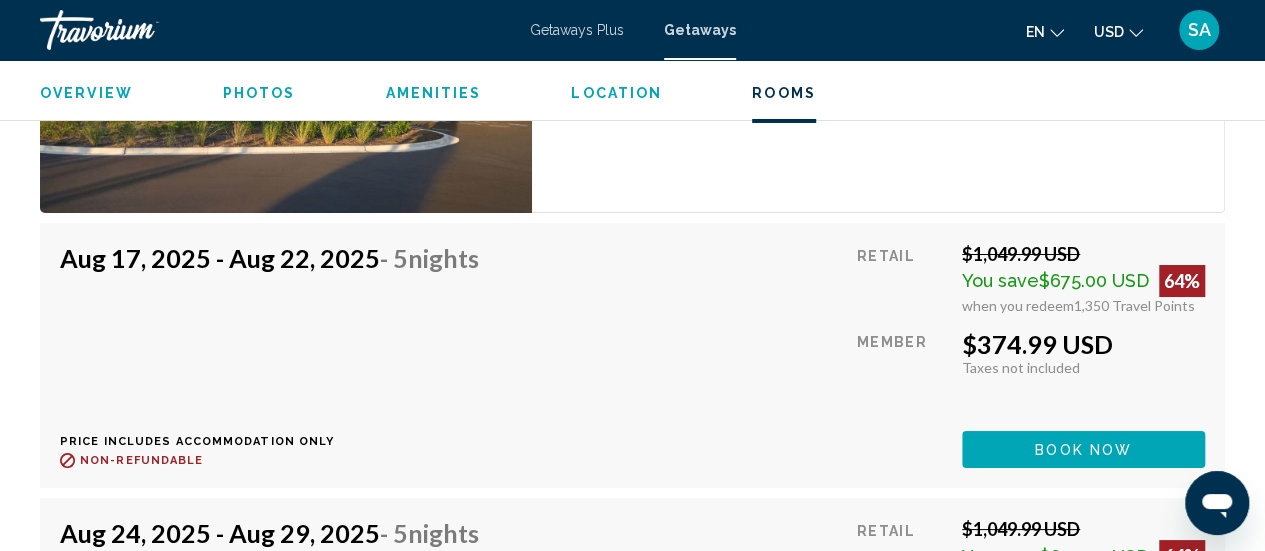 scroll, scrollTop: 3634, scrollLeft: 0, axis: vertical 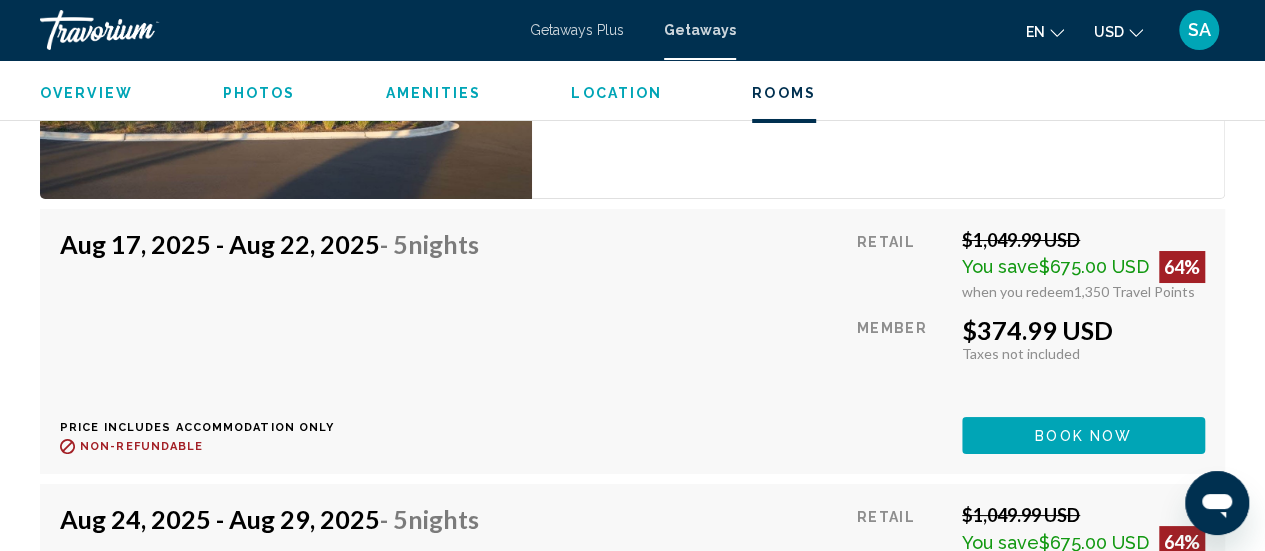 click on "Book now" at bounding box center (1083, 436) 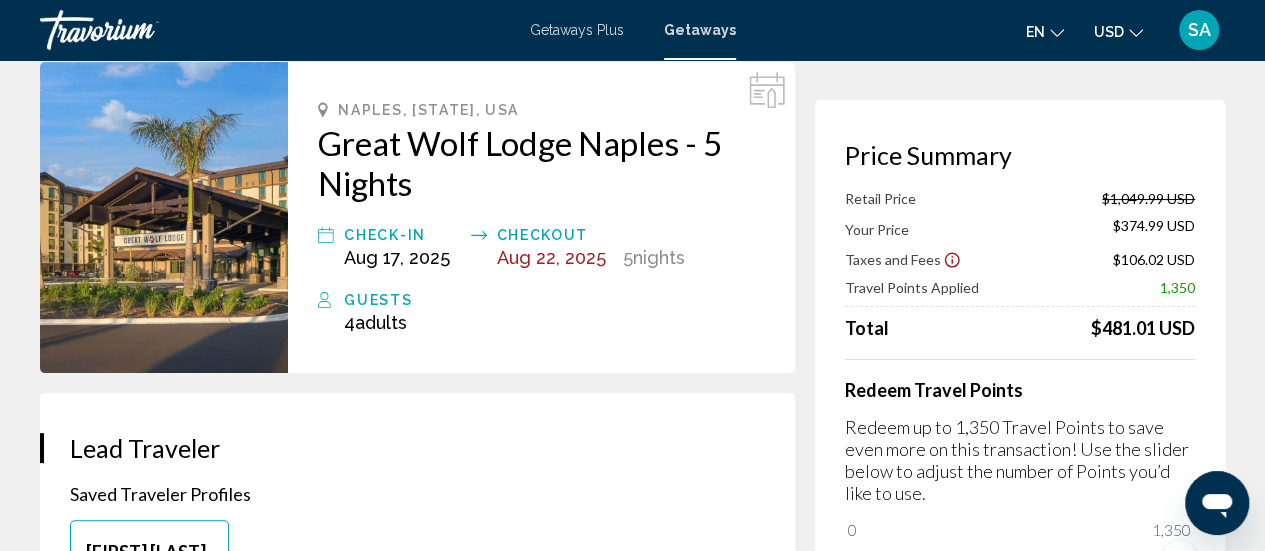 scroll, scrollTop: 91, scrollLeft: 0, axis: vertical 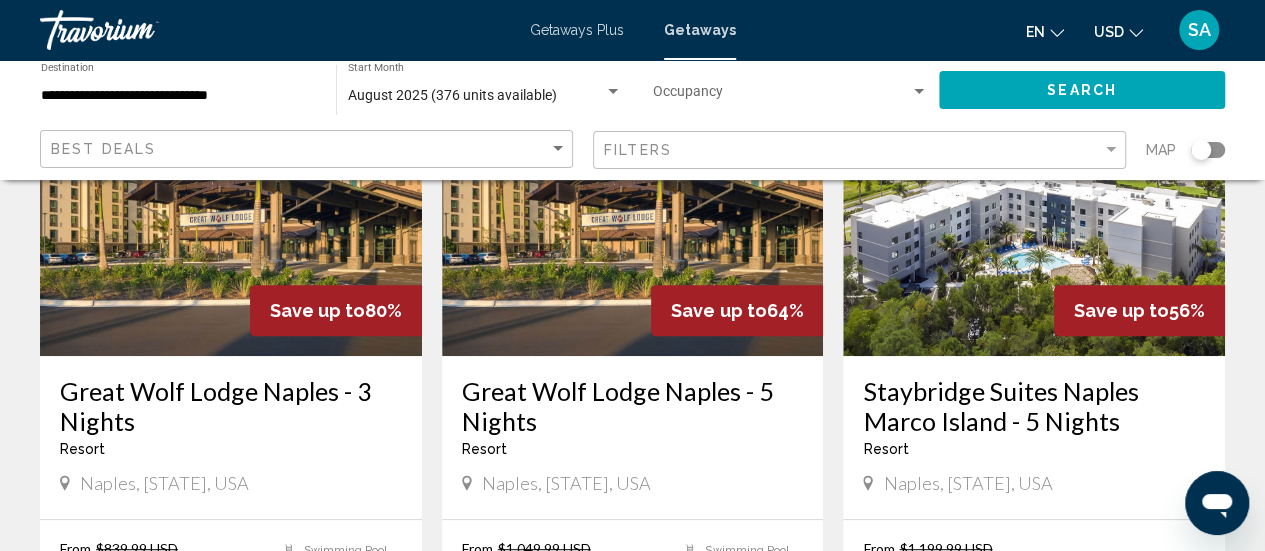 click at bounding box center (231, 196) 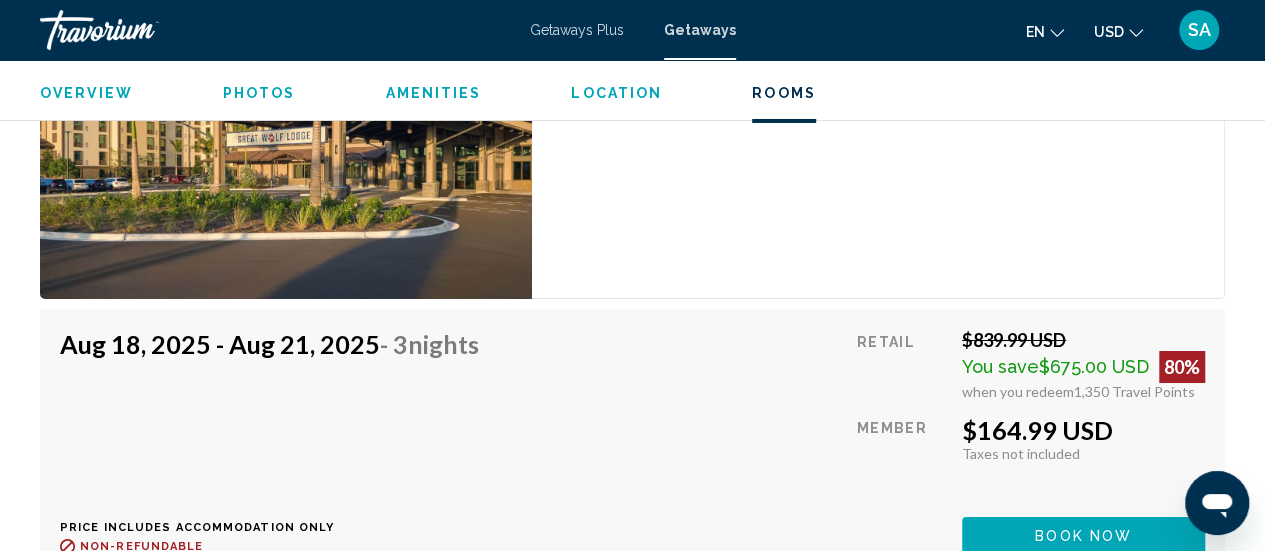 scroll, scrollTop: 3522, scrollLeft: 0, axis: vertical 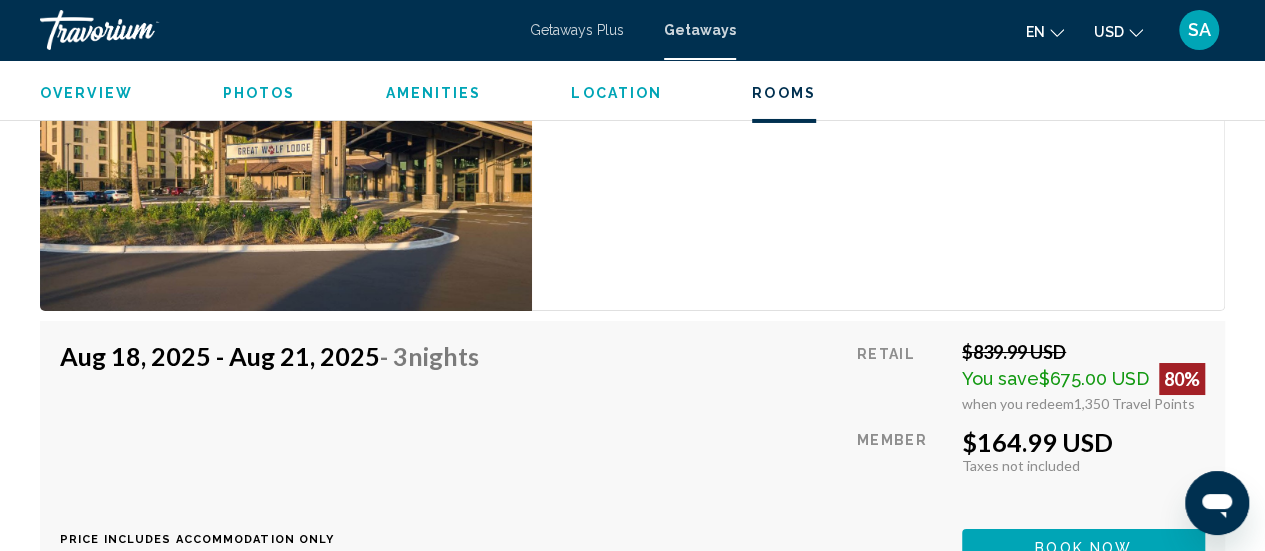 click at bounding box center (286, 123) 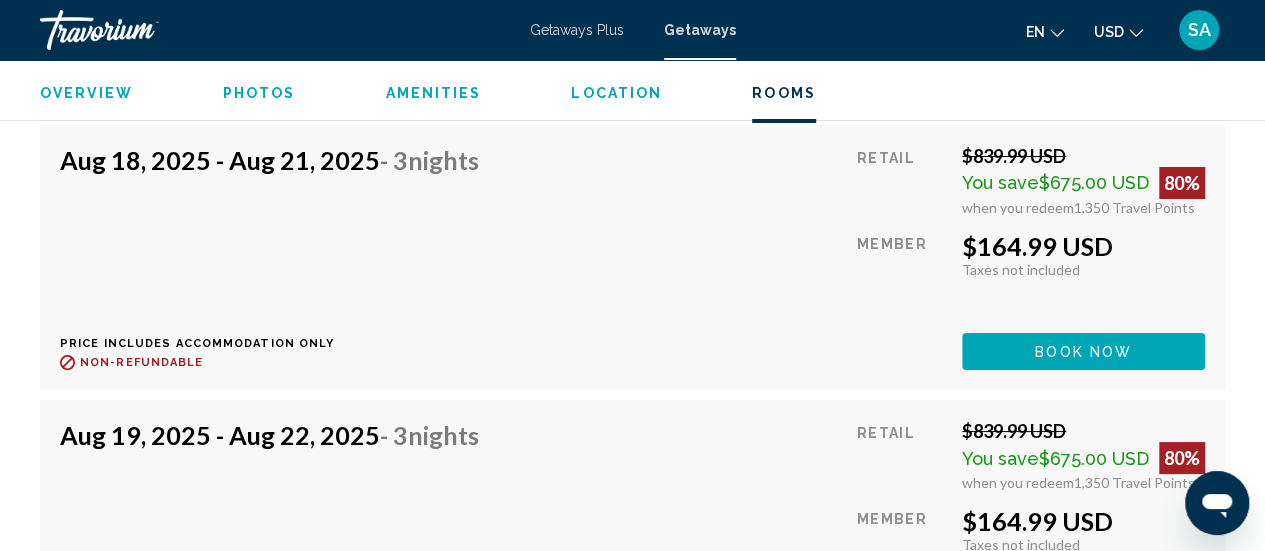 scroll, scrollTop: 3719, scrollLeft: 0, axis: vertical 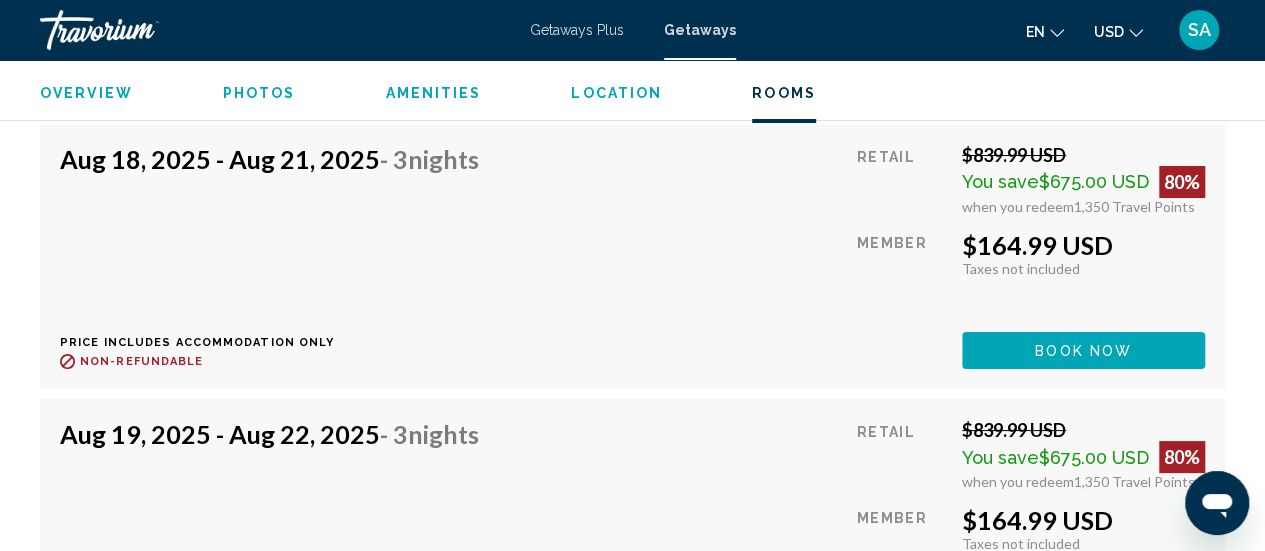 click on "Book now" at bounding box center (1083, 350) 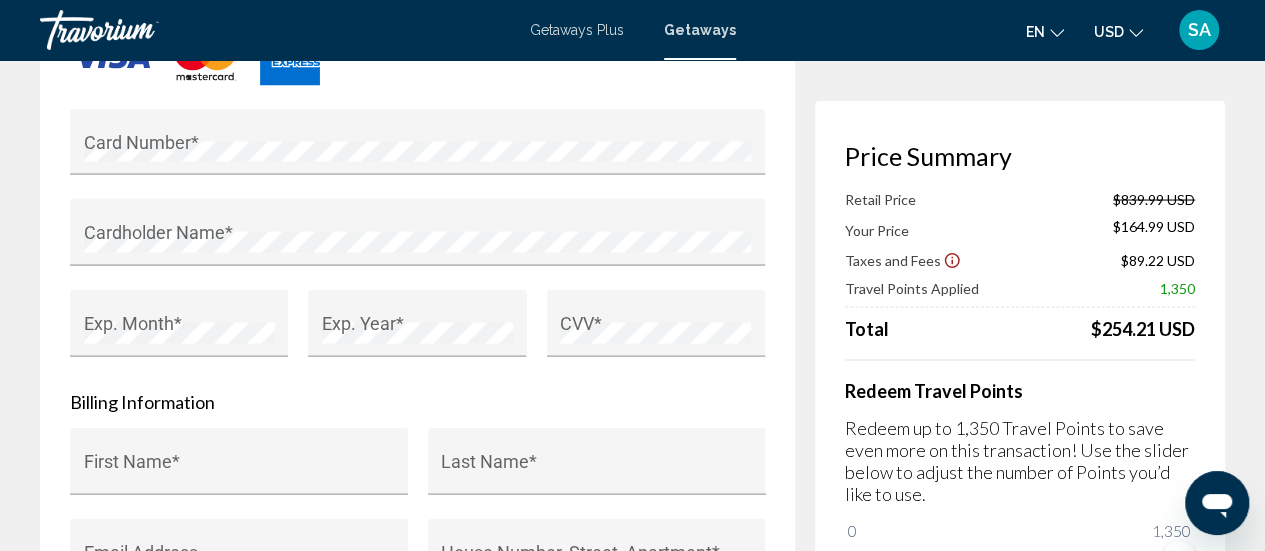 scroll, scrollTop: 1862, scrollLeft: 0, axis: vertical 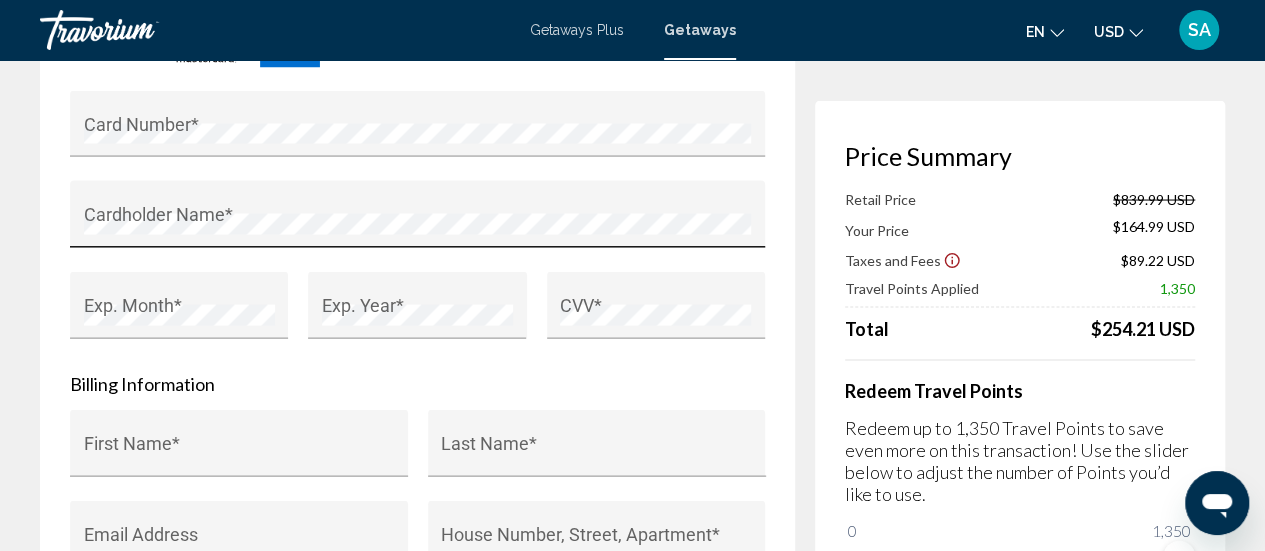 click on "Cardholder Name  *" at bounding box center [418, 220] 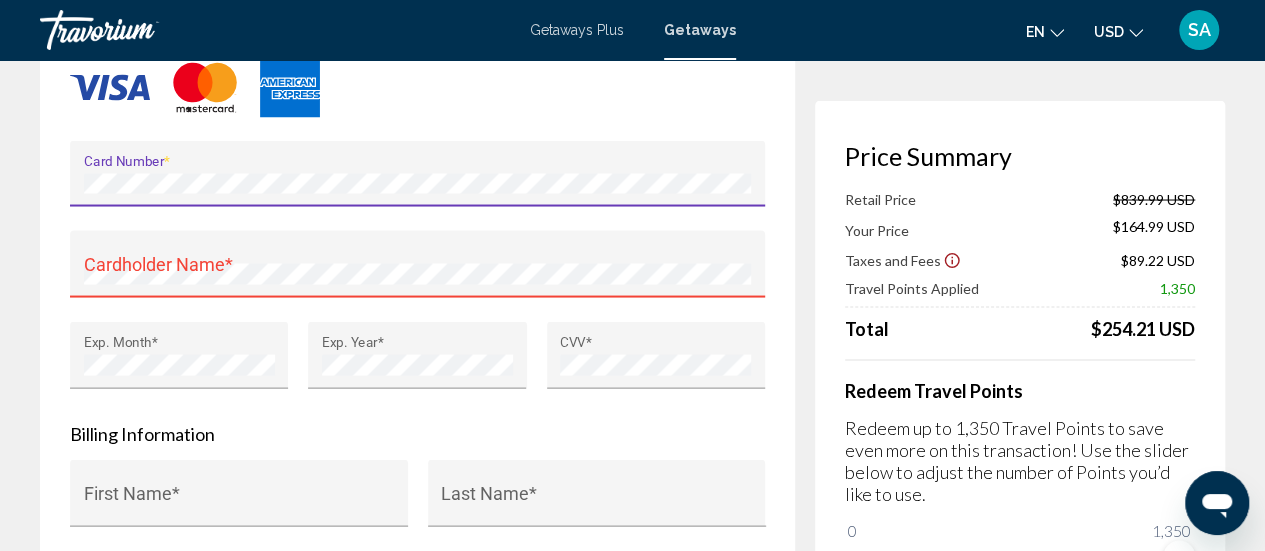 scroll, scrollTop: 1798, scrollLeft: 0, axis: vertical 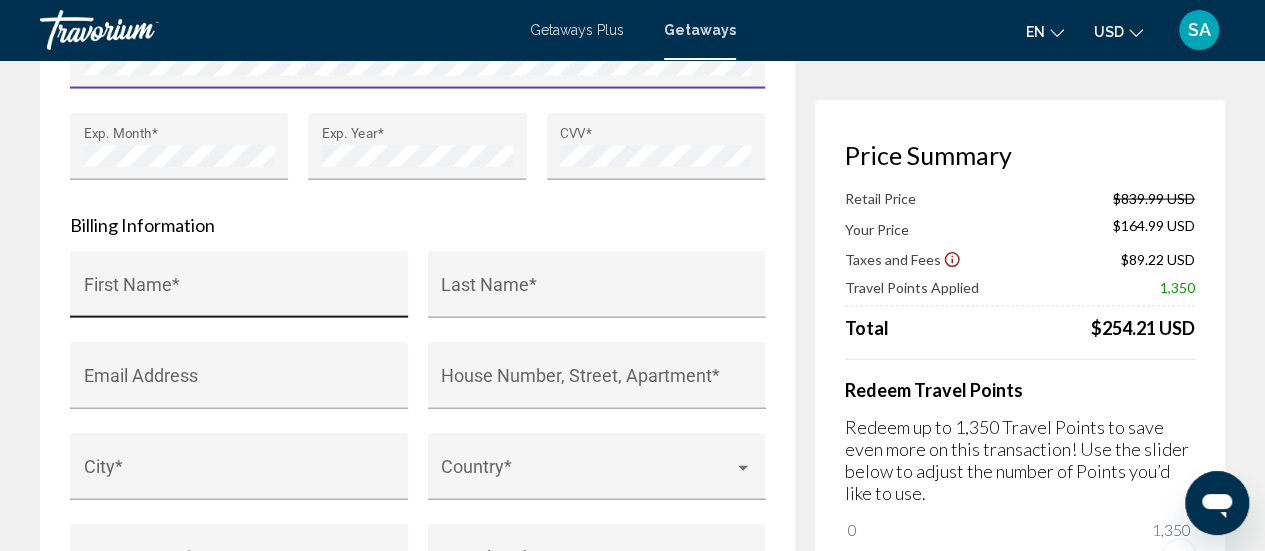 click on "First Name  *" at bounding box center [239, 294] 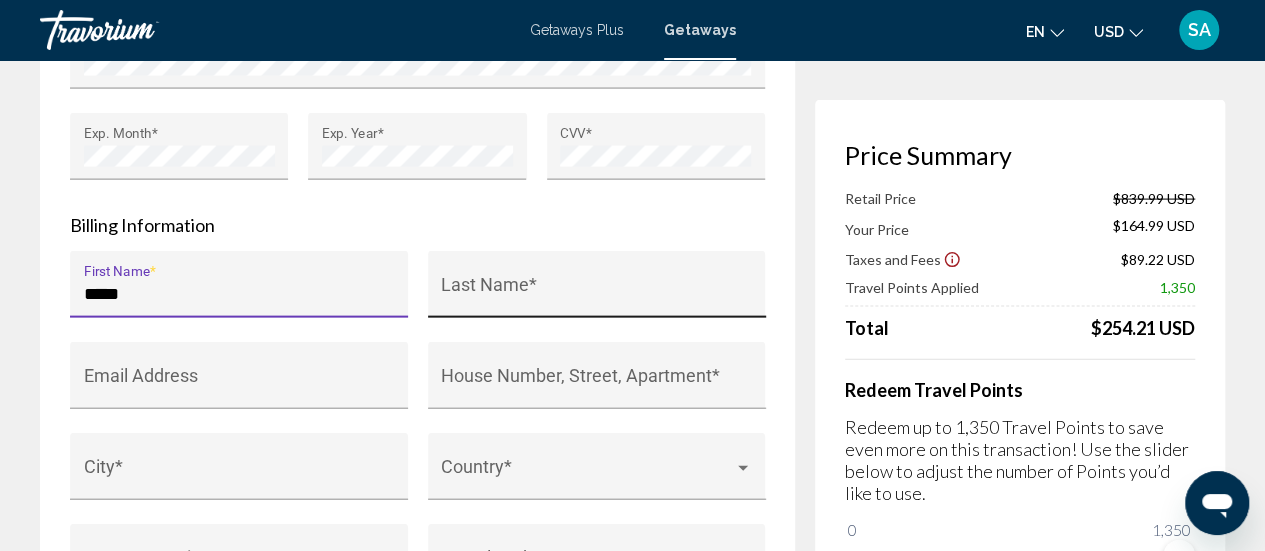 click on "Last Name  *" at bounding box center (596, 294) 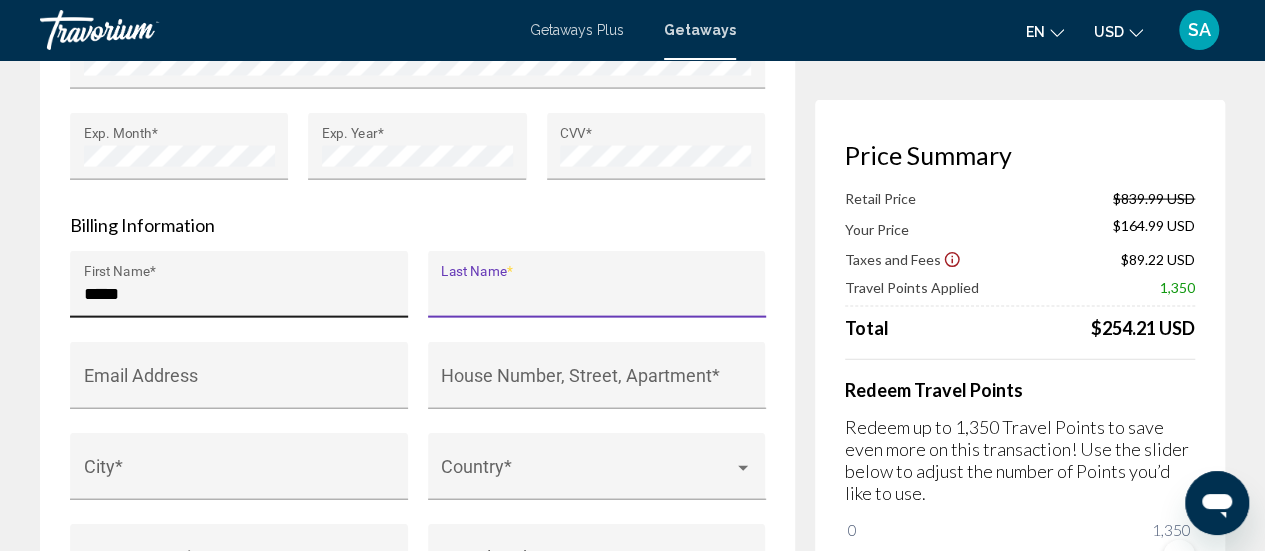 click on "*****" at bounding box center [239, 294] 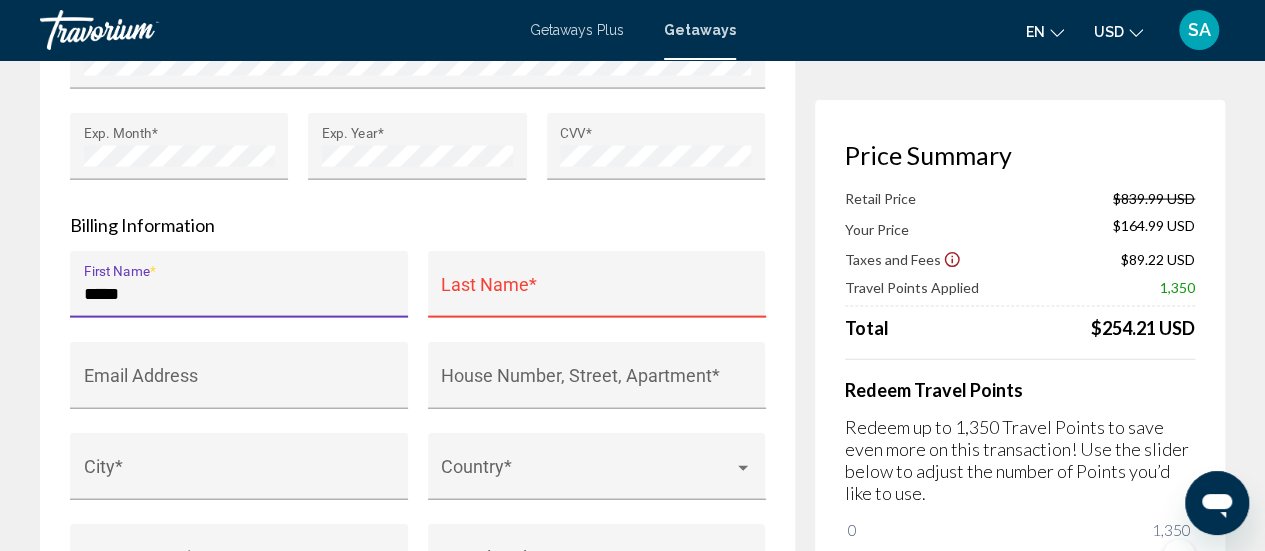 click on "*****" at bounding box center [239, 294] 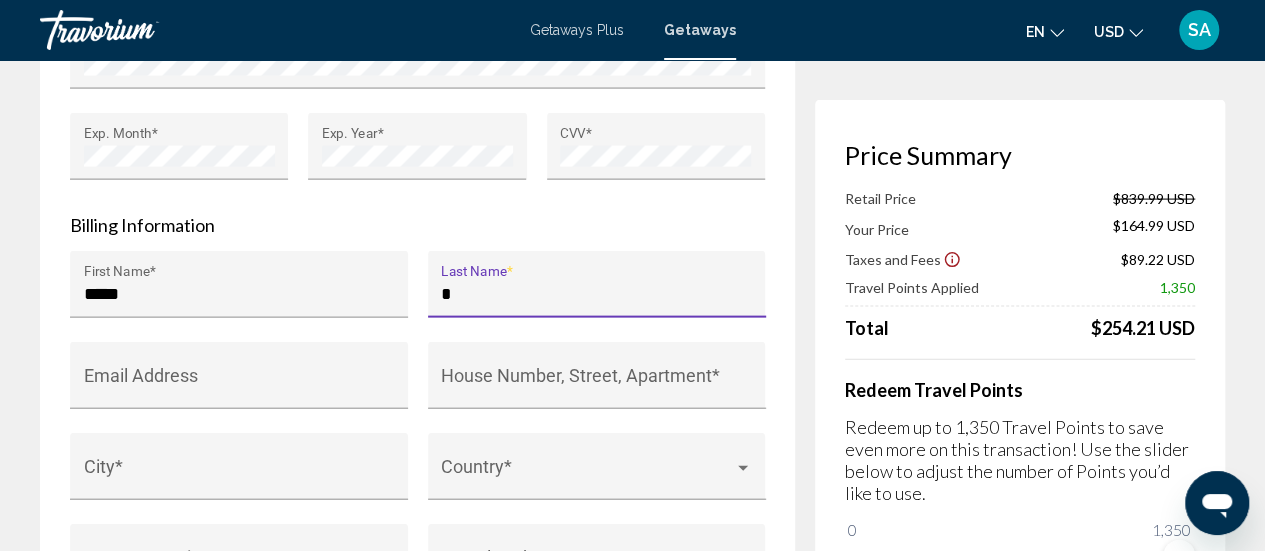 type on "**********" 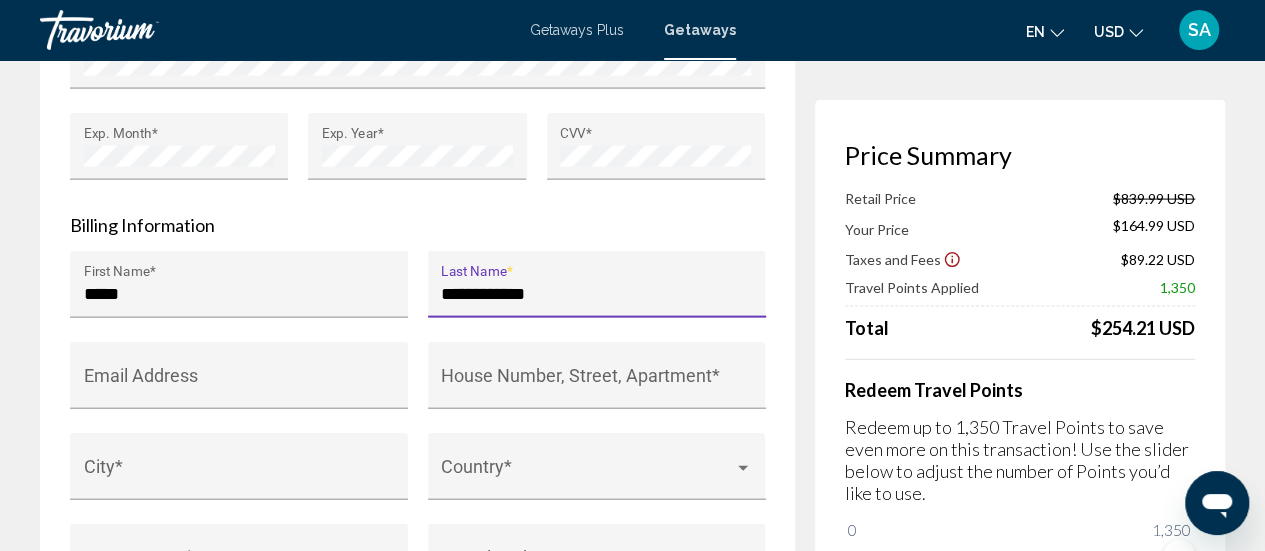 type on "**********" 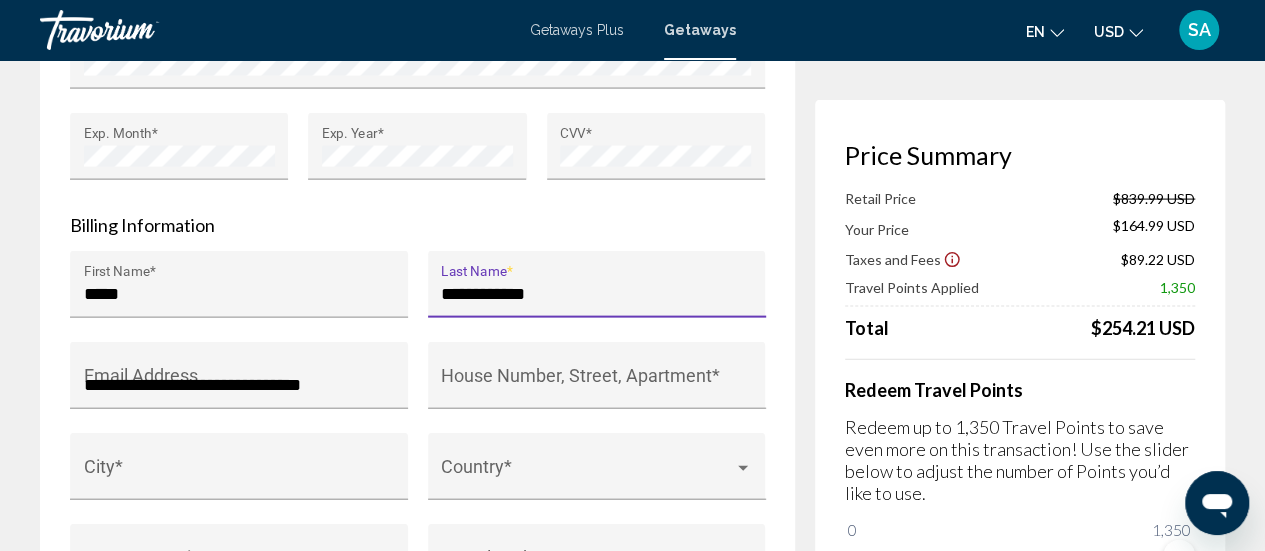 type on "**********" 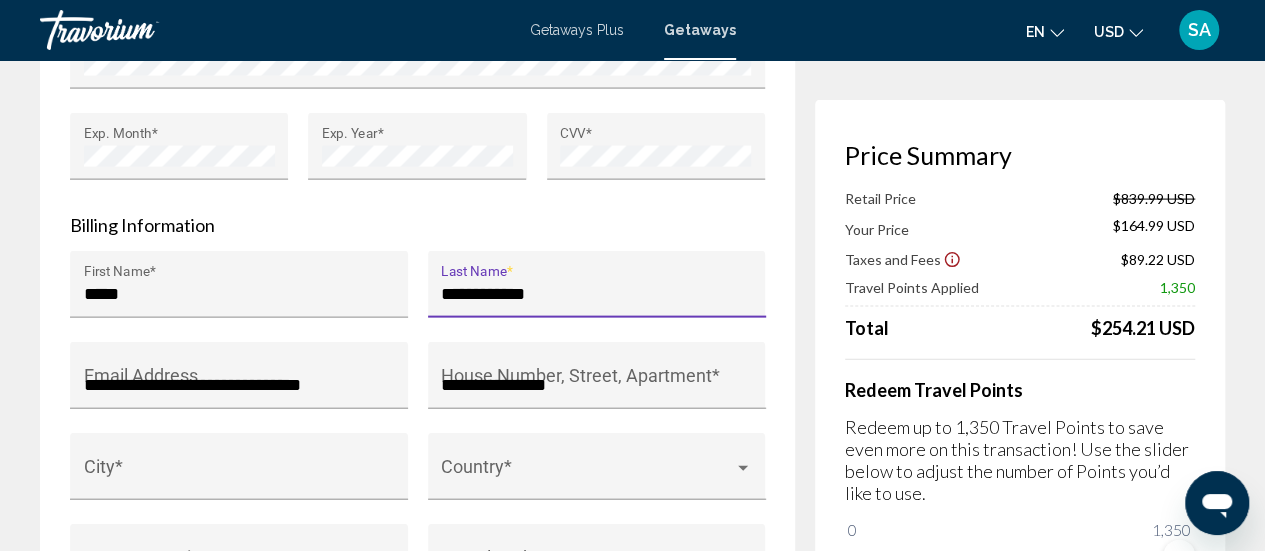 type on "**********" 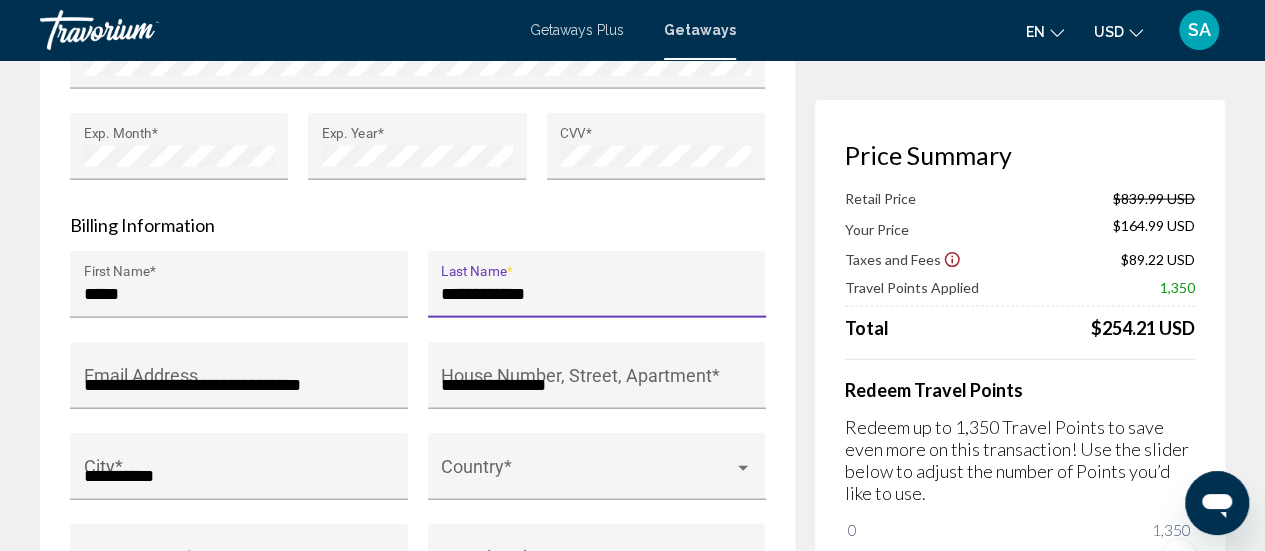 type on "*****" 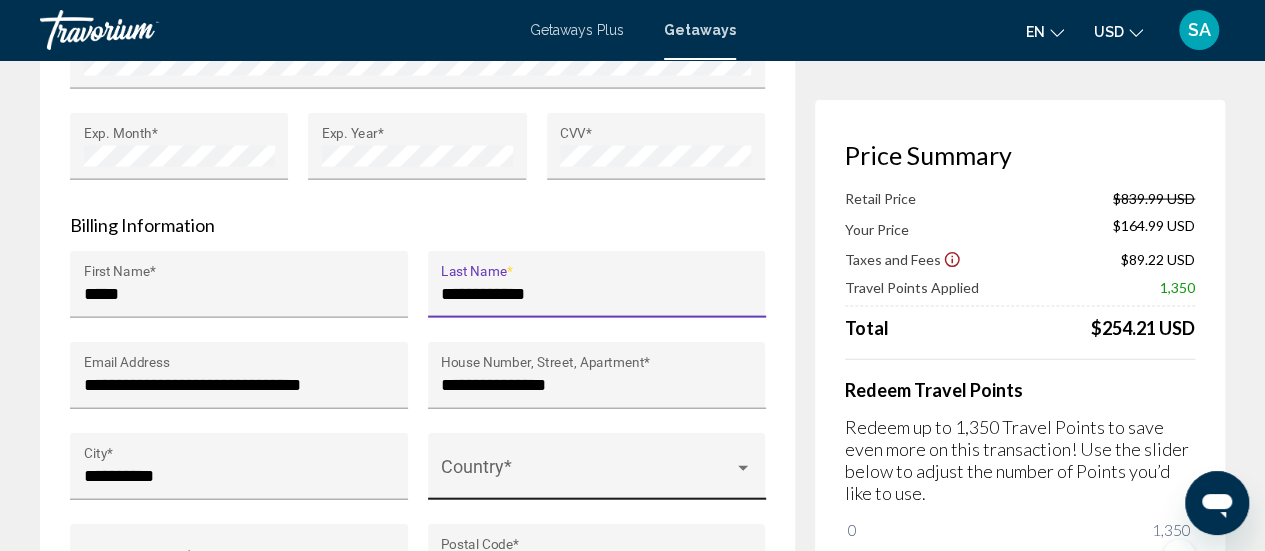 click at bounding box center [587, 476] 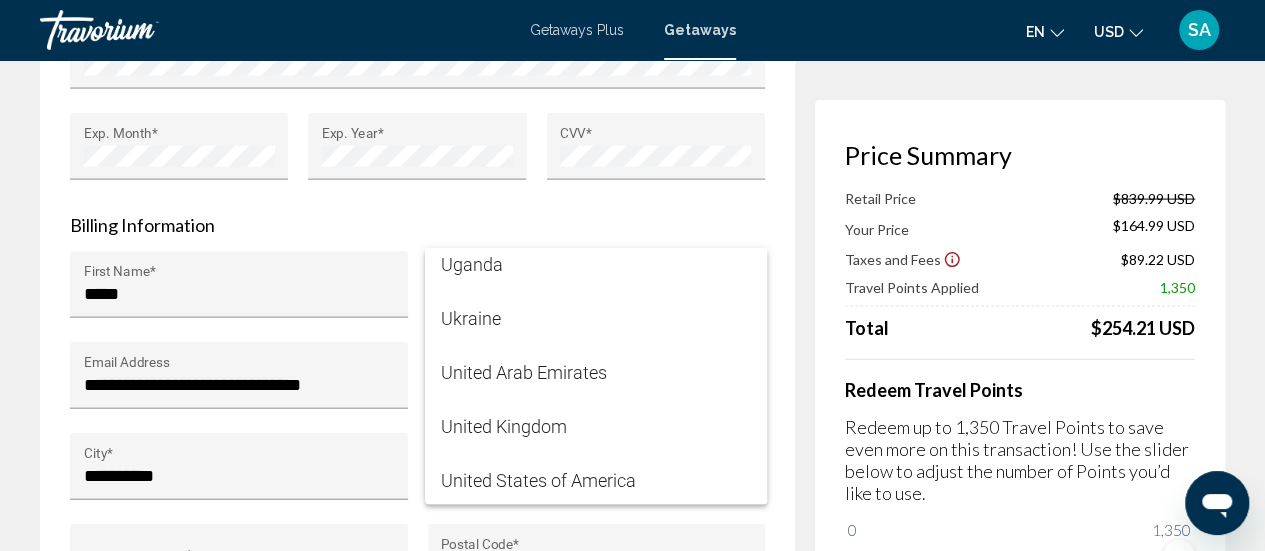 scroll, scrollTop: 12865, scrollLeft: 0, axis: vertical 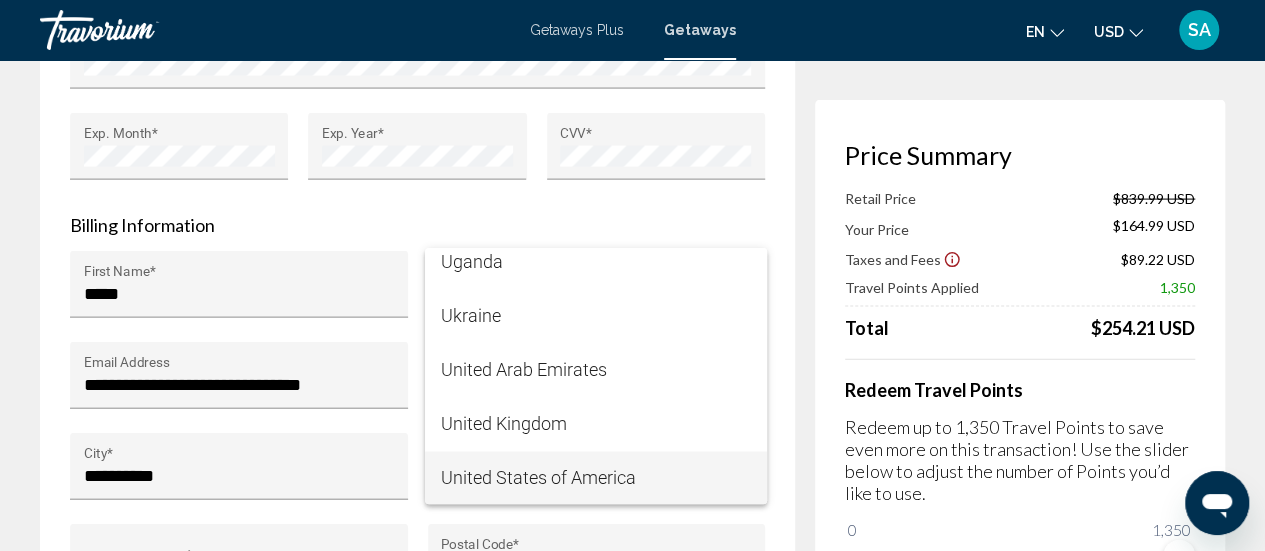 click on "United States of America" at bounding box center (596, 478) 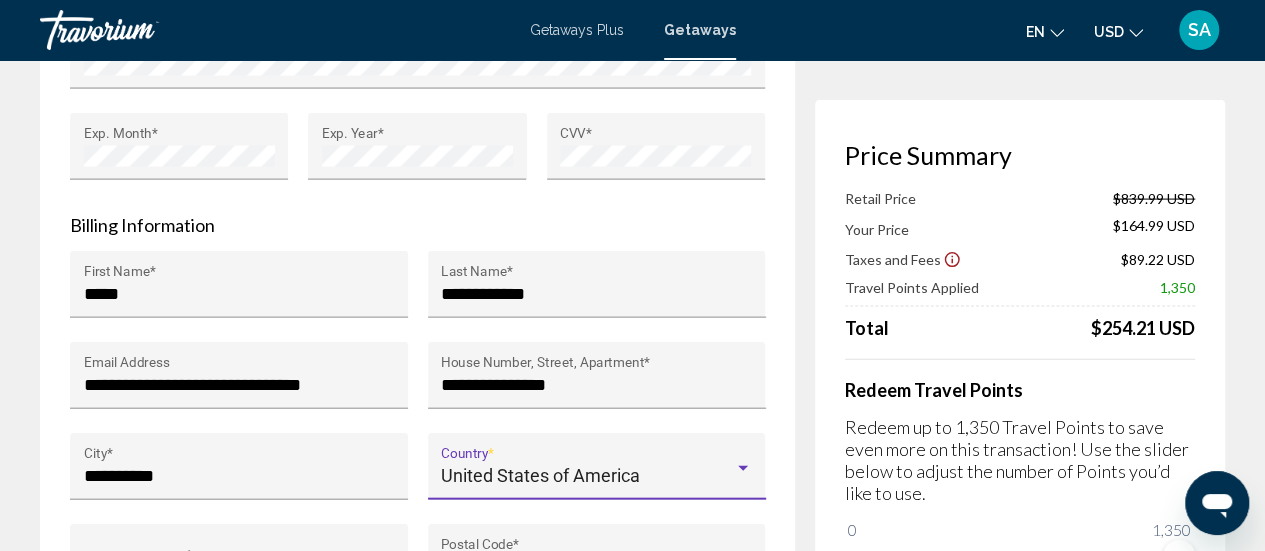 scroll, scrollTop: 12866, scrollLeft: 0, axis: vertical 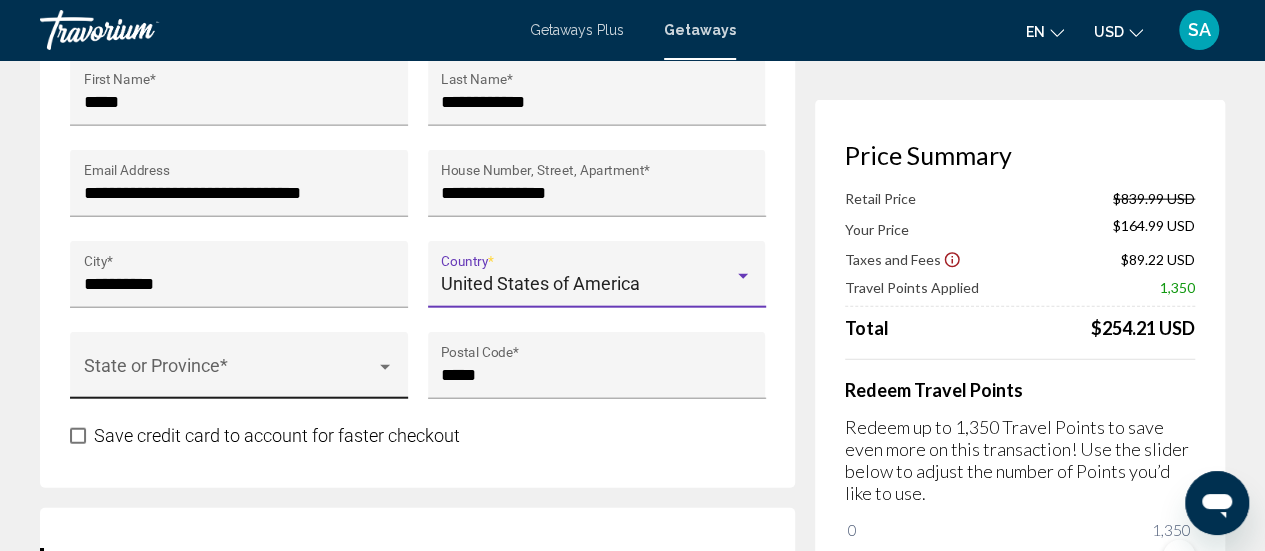 click at bounding box center (385, 367) 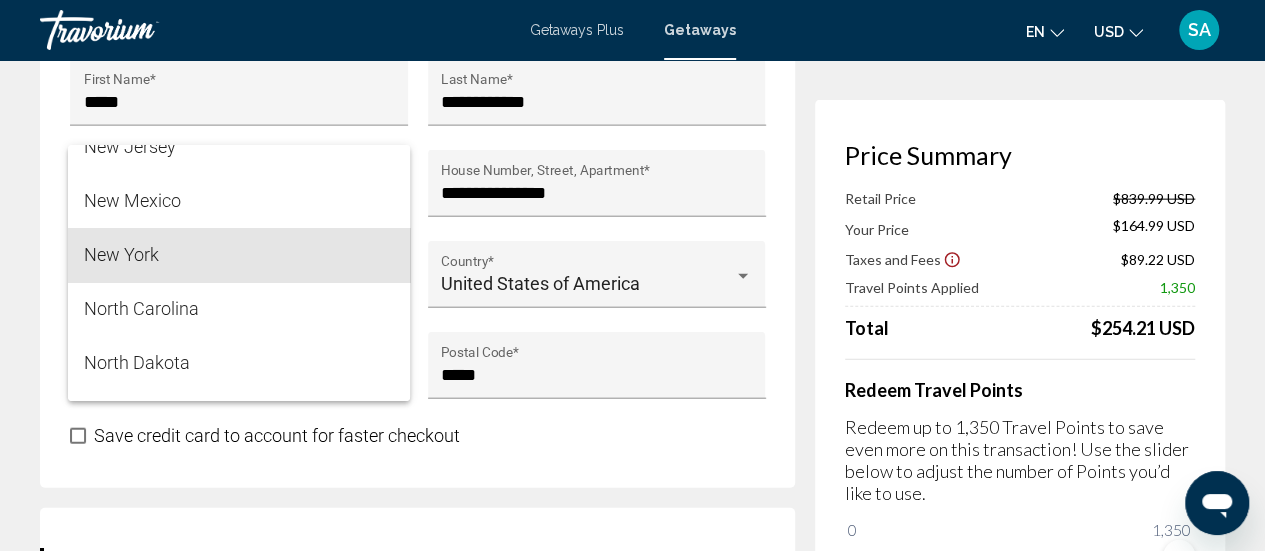 scroll, scrollTop: 1646, scrollLeft: 0, axis: vertical 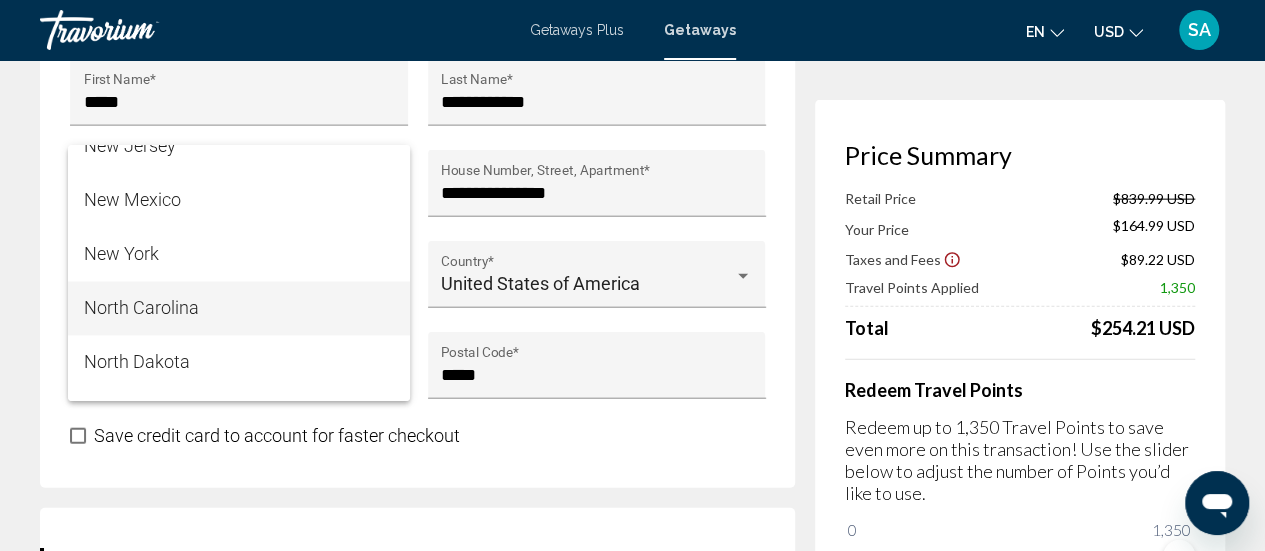 click on "North Carolina" at bounding box center (239, 308) 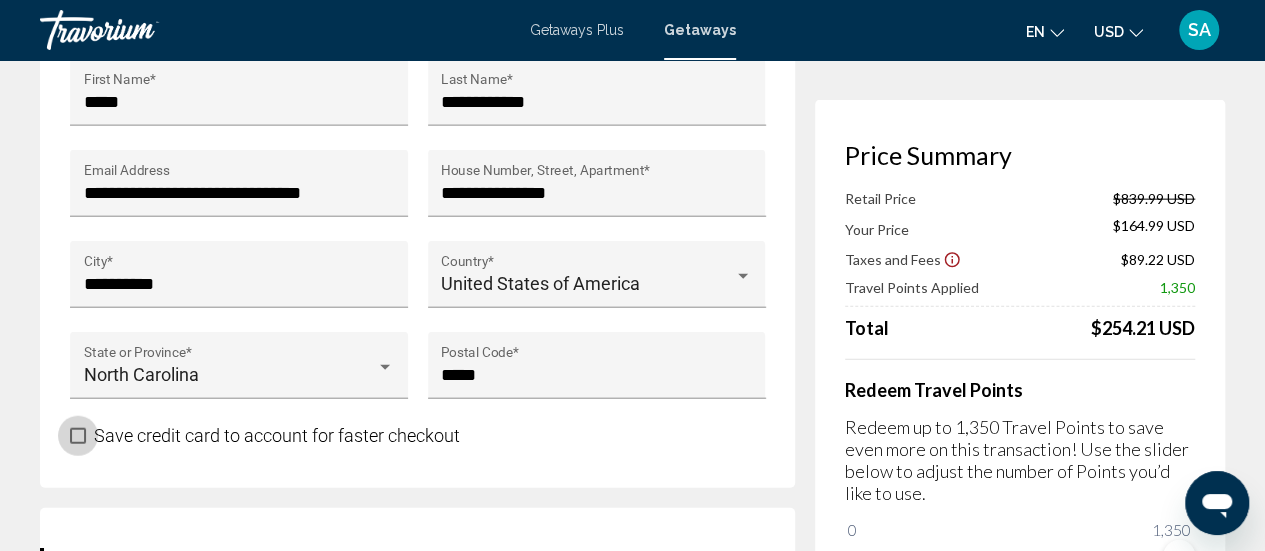 click at bounding box center (78, 436) 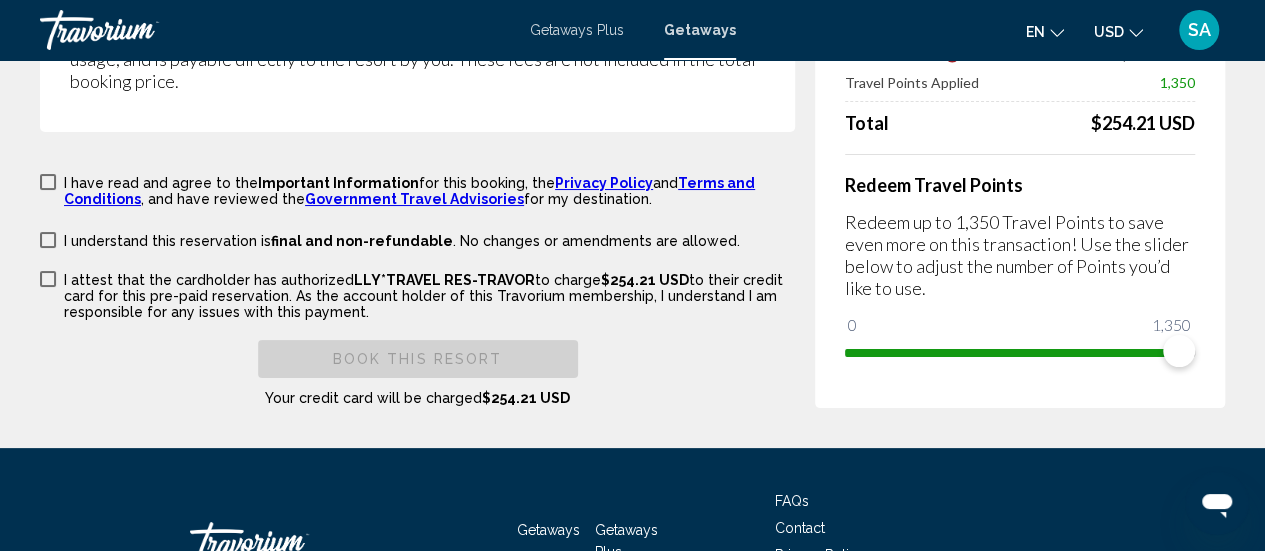 scroll, scrollTop: 3795, scrollLeft: 0, axis: vertical 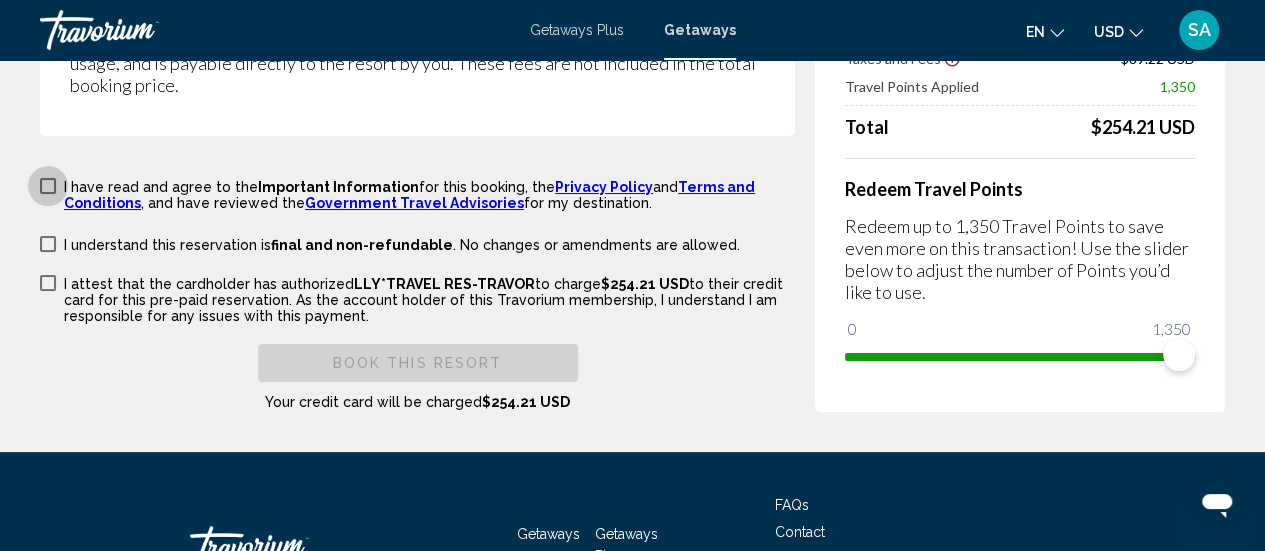 click at bounding box center (48, 186) 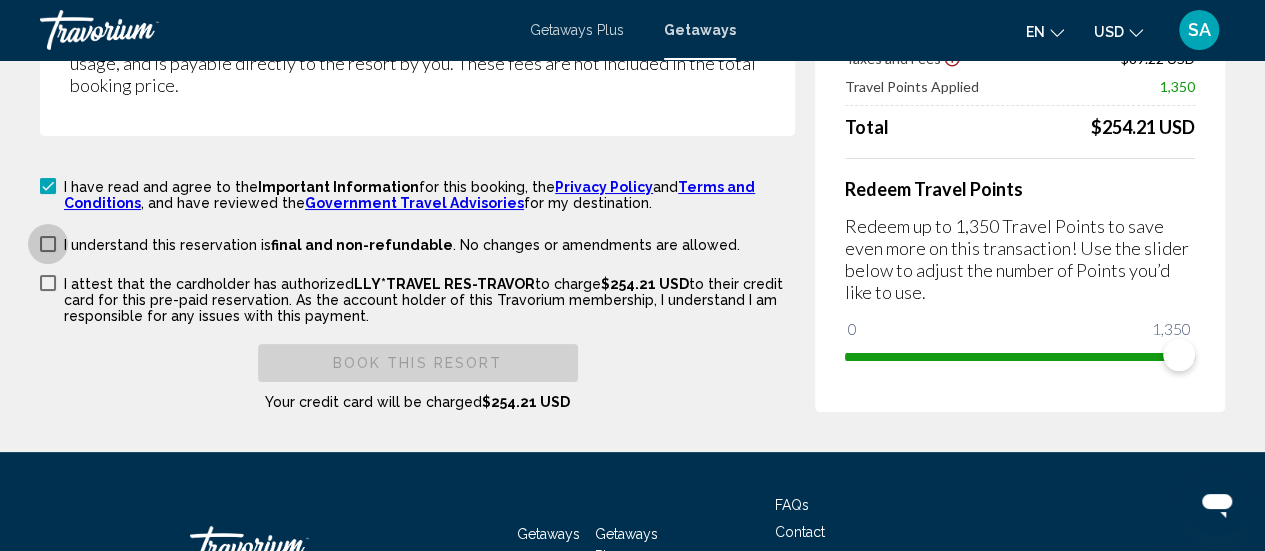 click at bounding box center (48, 244) 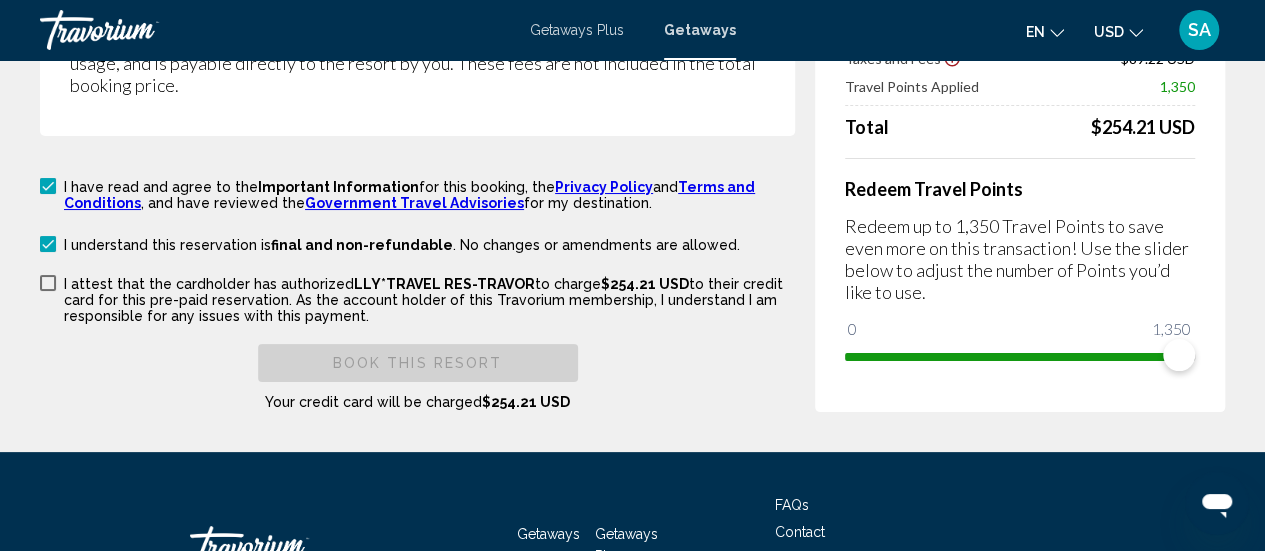 click at bounding box center (48, 283) 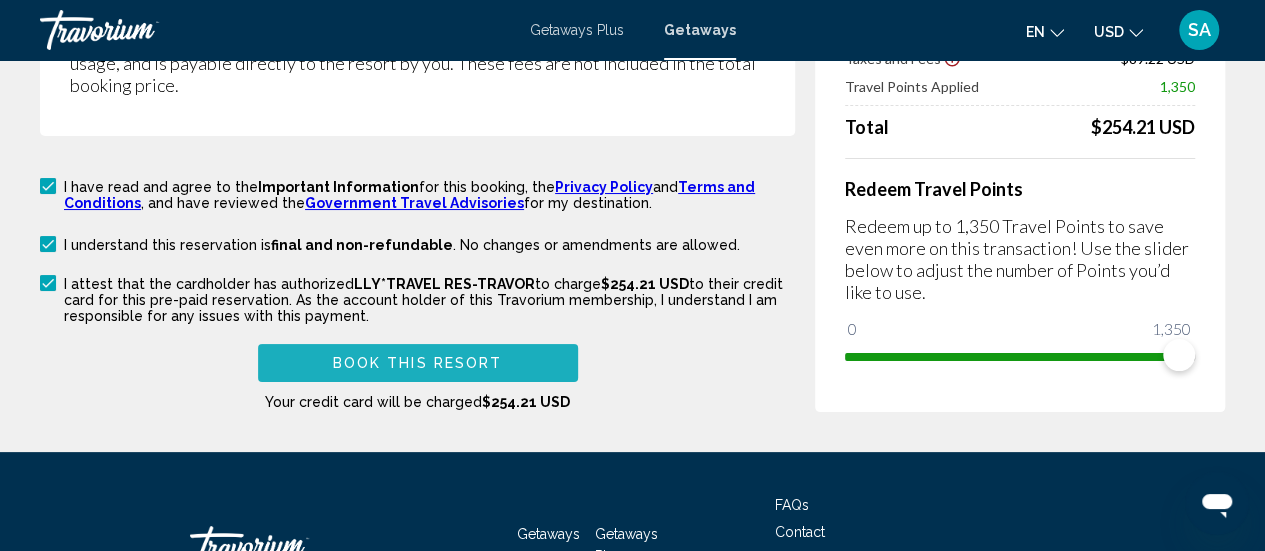 click on "Book this Resort" at bounding box center (418, 362) 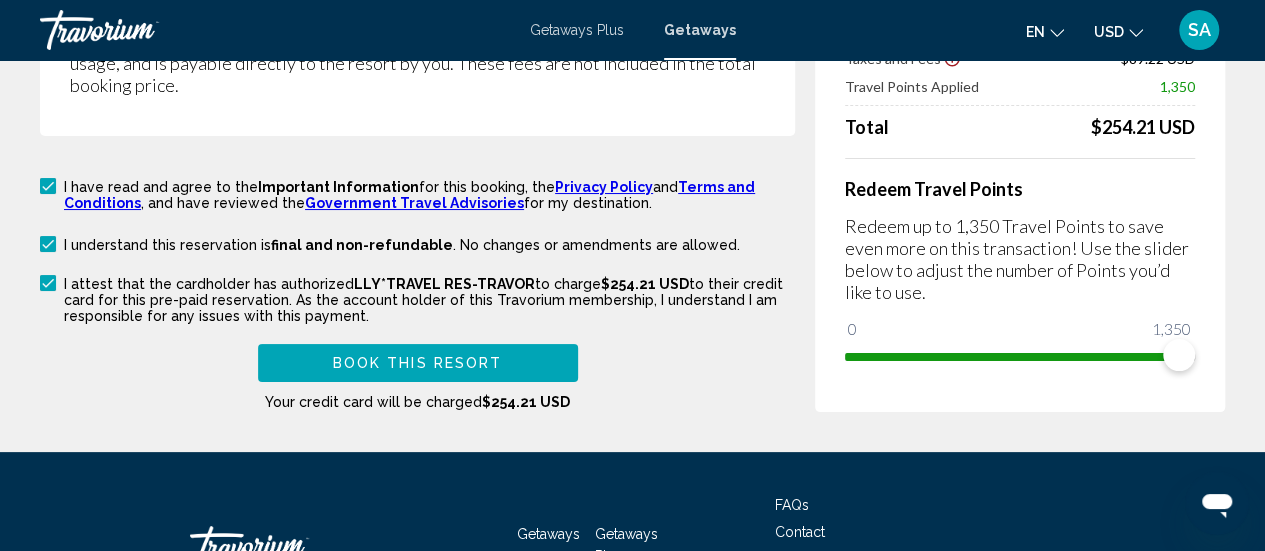 scroll, scrollTop: 667, scrollLeft: 0, axis: vertical 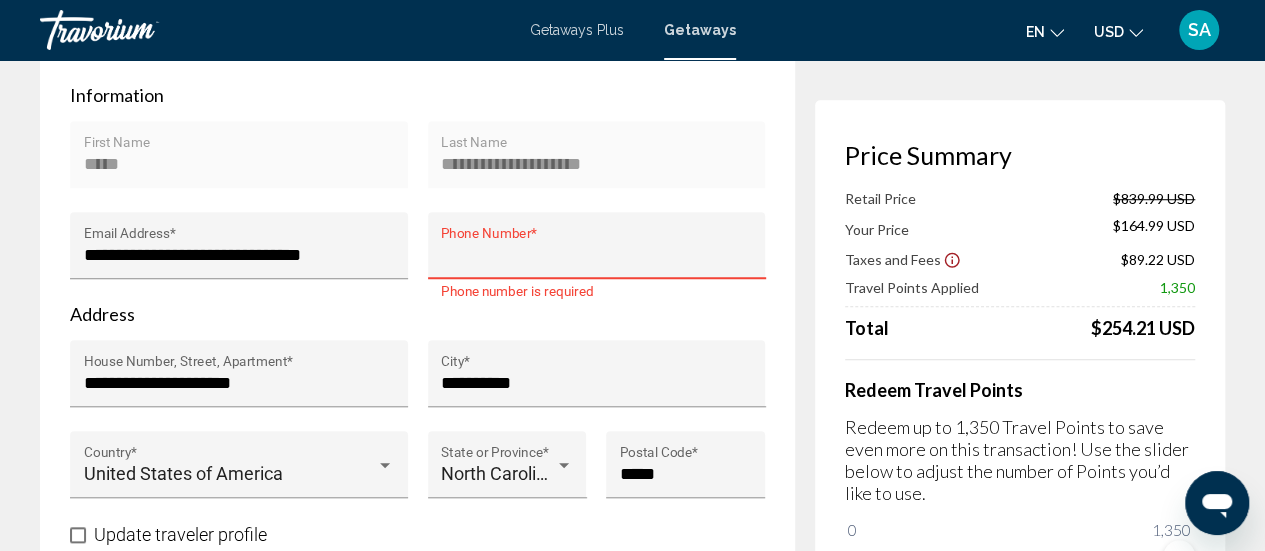 click on "Price Summary Retail Price  $839.99 USD  Your Price $164.99 USD Taxes and Fees
$89.22 USD  Travel Points Applied 1,350 Total  $254.21 USD  Redeem  Travel Points Redeem up to 1,350  Travel Points to save even more on this transaction! Use the slider below to adjust the number of Points you’d like to use. 0 1,350 1,350" at bounding box center [1020, 356] 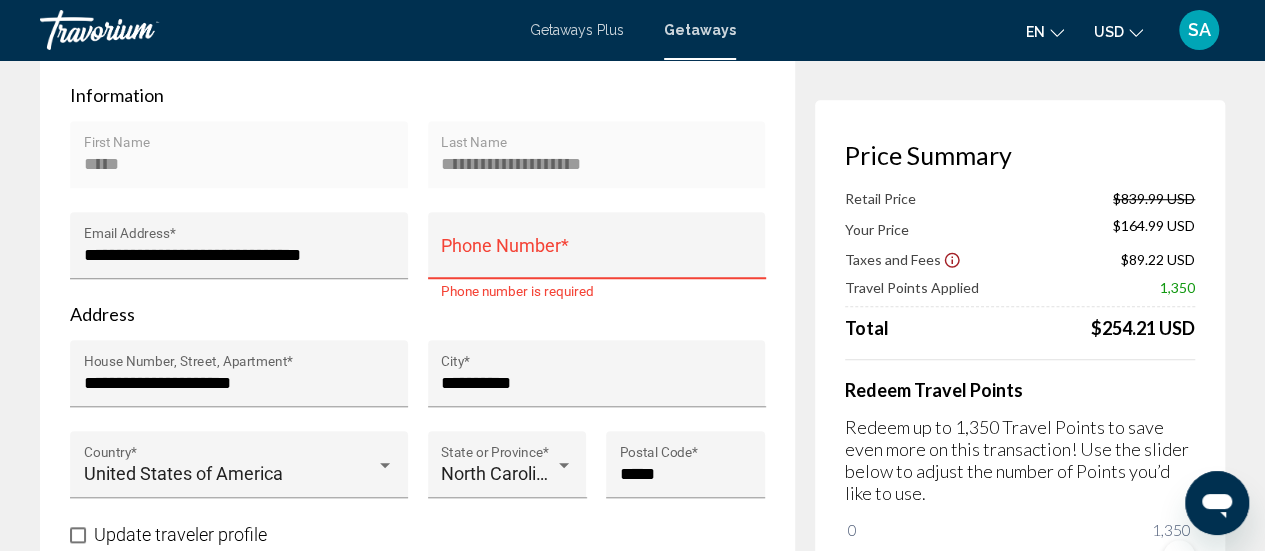 click on "Phone Number  *" at bounding box center (596, 255) 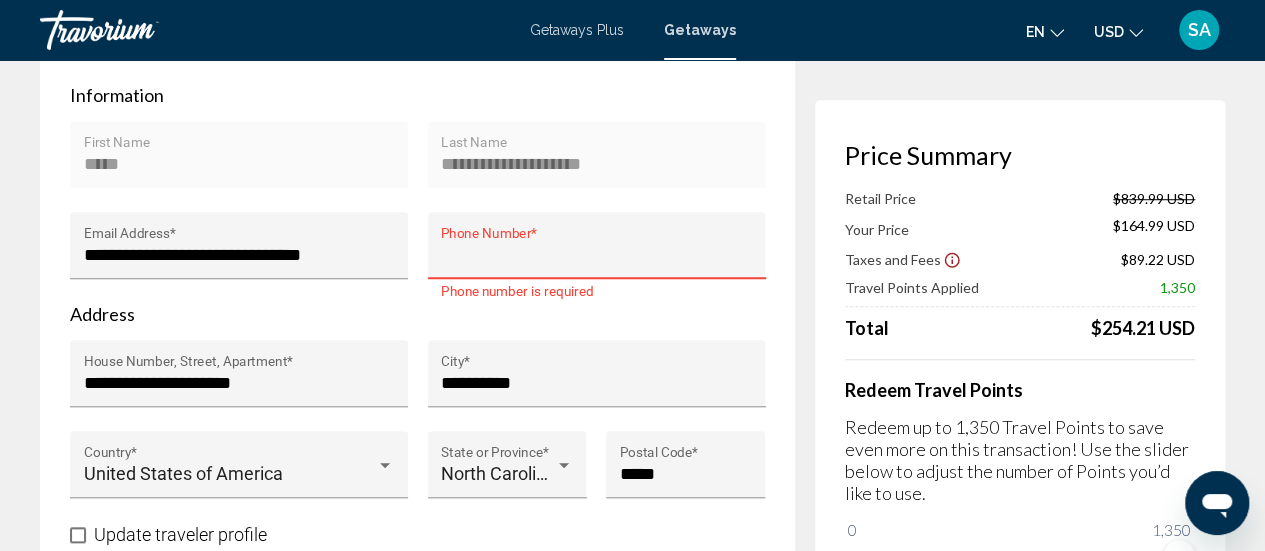 type on "**********" 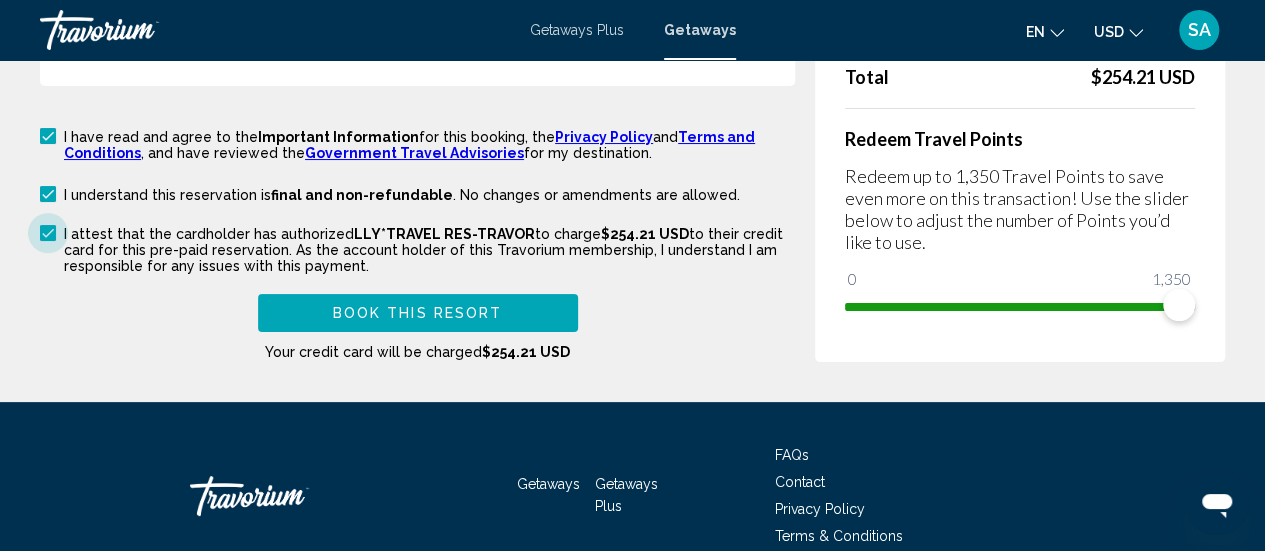 scroll, scrollTop: 3935, scrollLeft: 0, axis: vertical 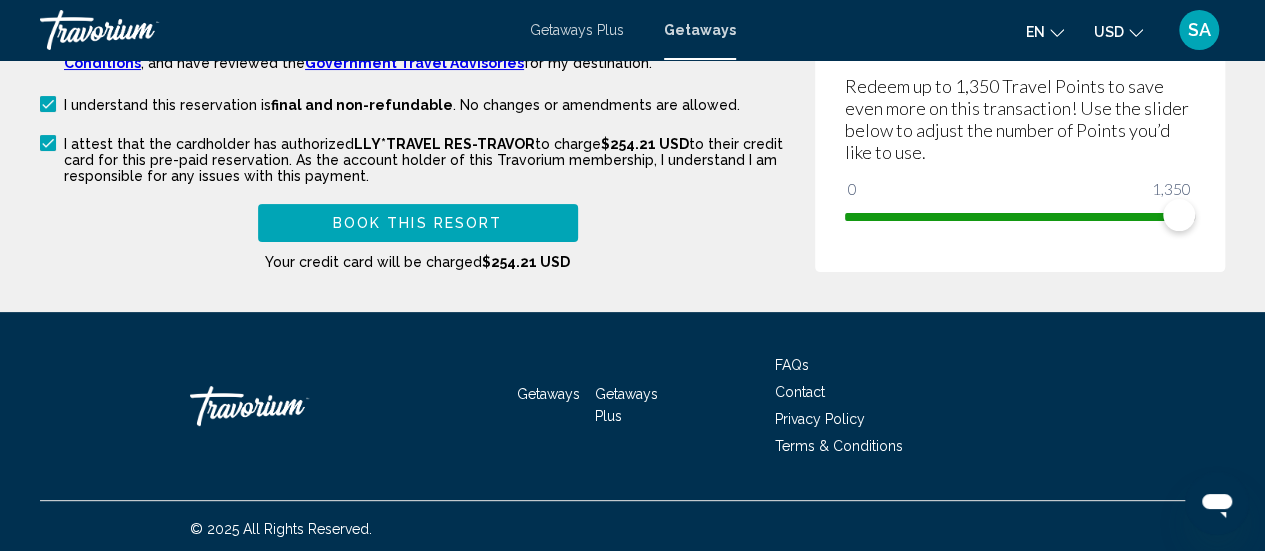 click on "Book this Resort" at bounding box center [418, 222] 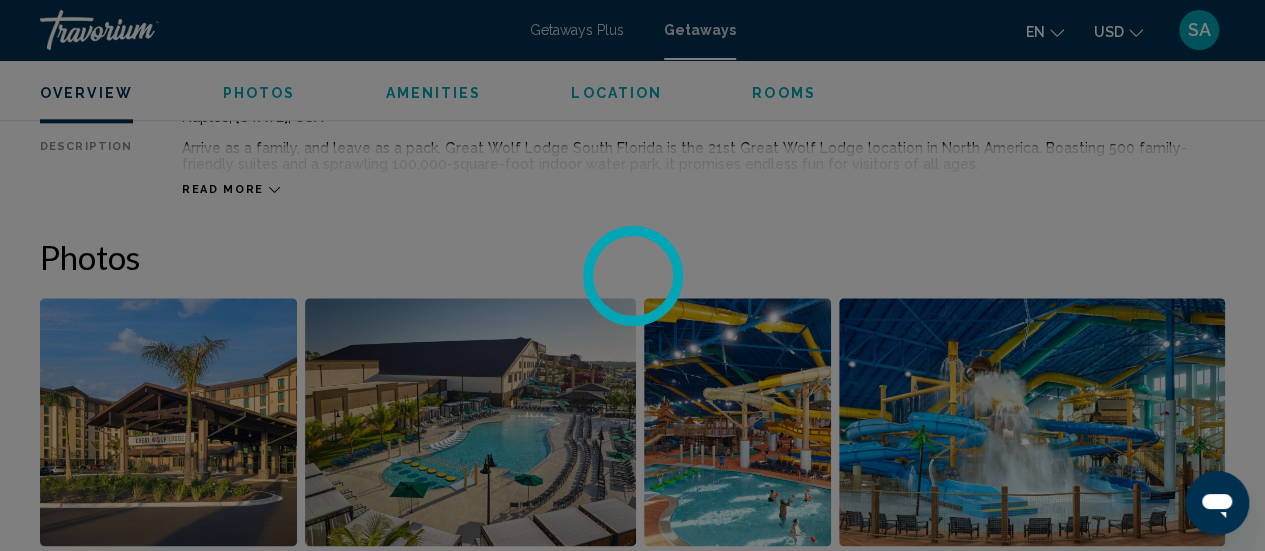 scroll, scrollTop: 1102, scrollLeft: 0, axis: vertical 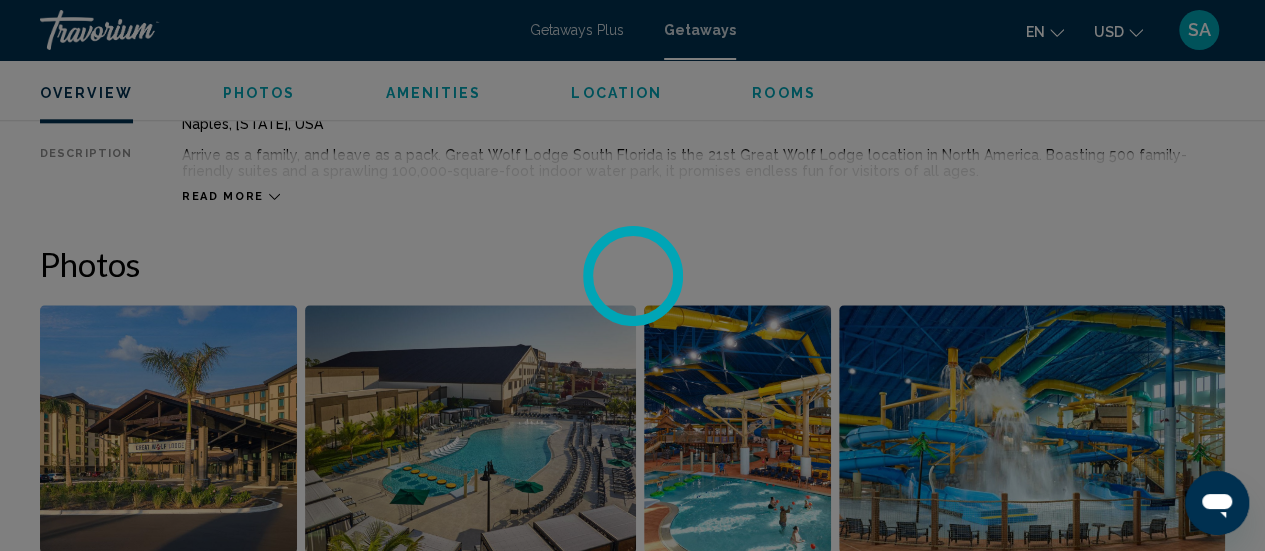 click at bounding box center (632, 275) 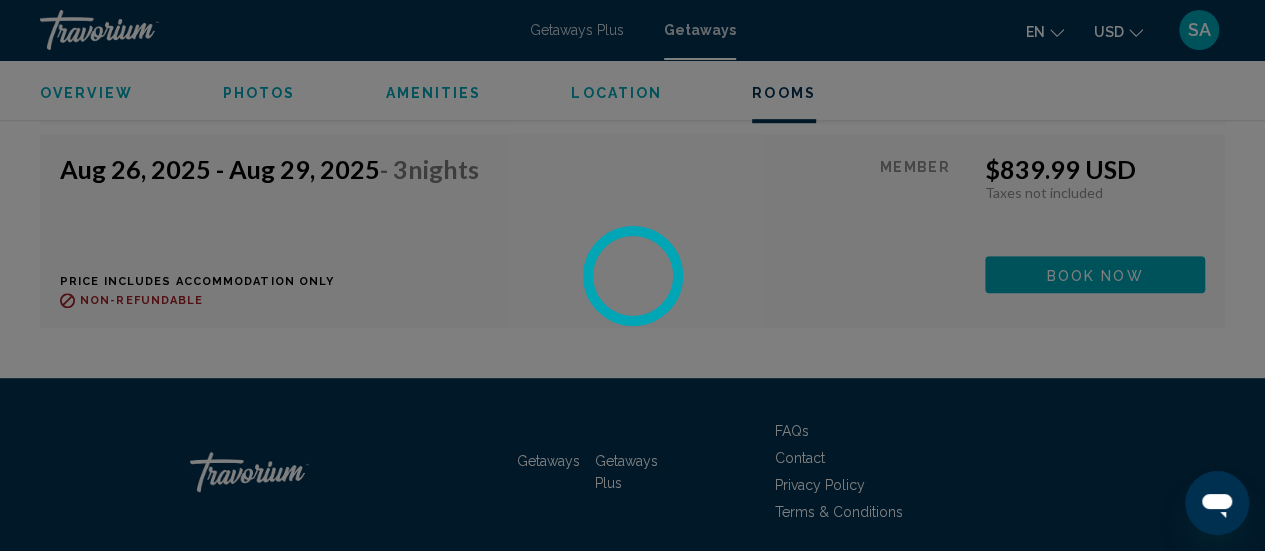scroll, scrollTop: 4391, scrollLeft: 0, axis: vertical 